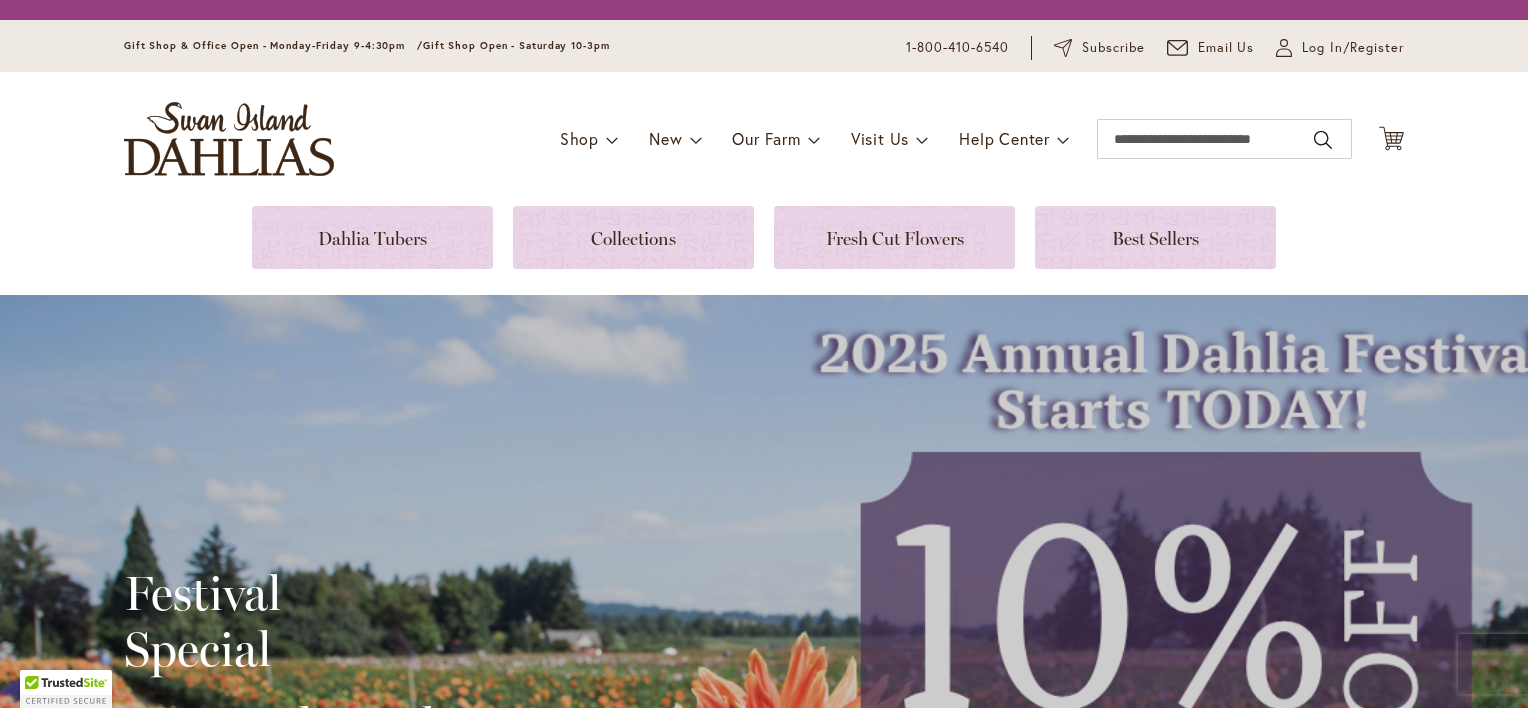 scroll, scrollTop: 0, scrollLeft: 0, axis: both 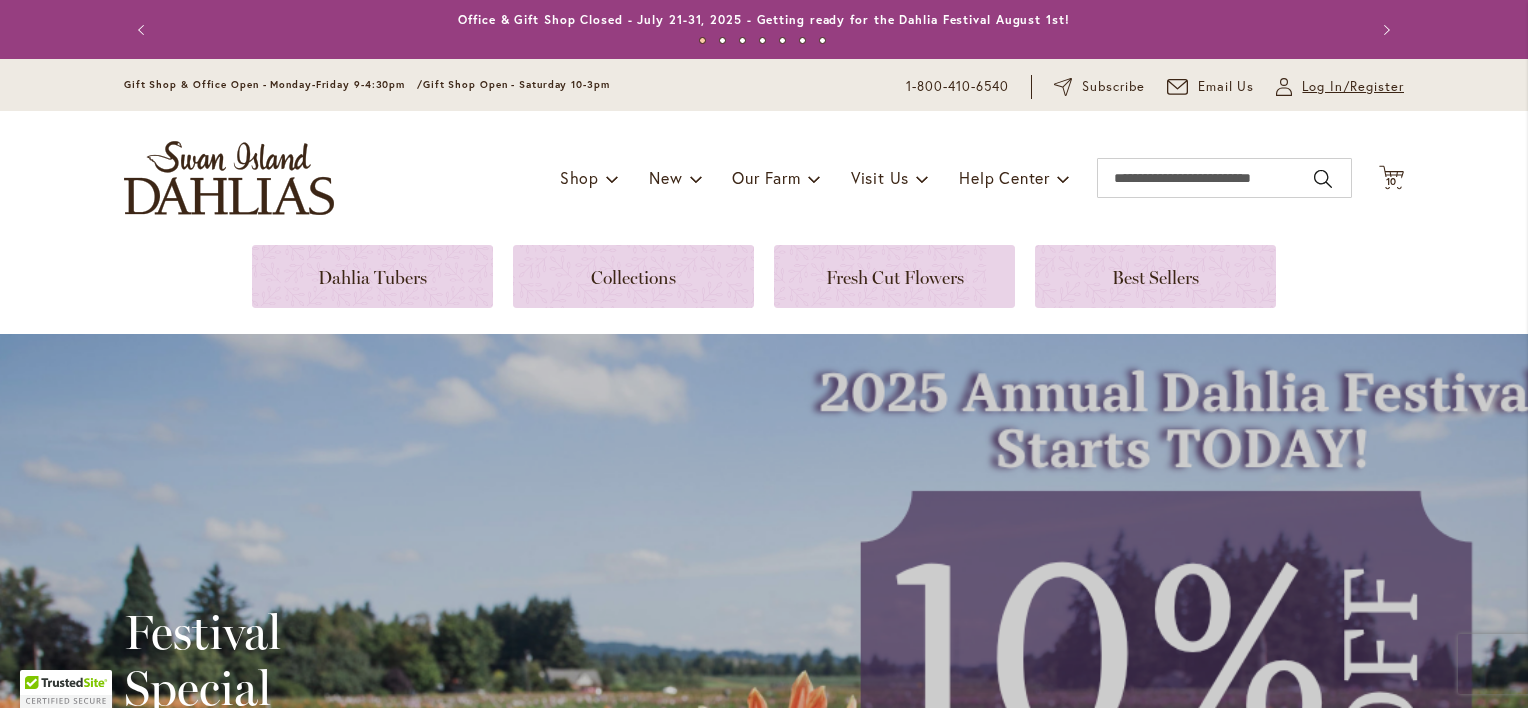 click on "Log In/Register" at bounding box center [1353, 87] 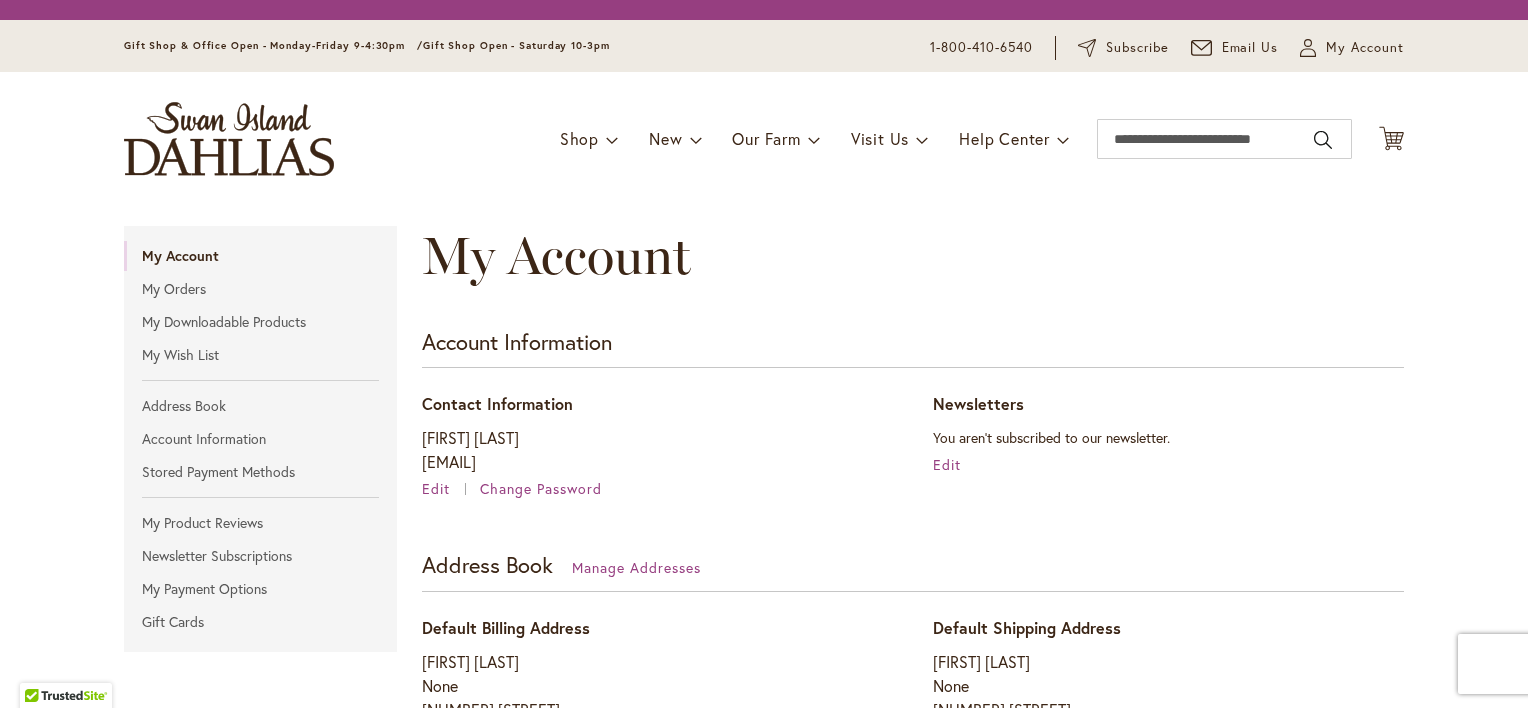 scroll, scrollTop: 0, scrollLeft: 0, axis: both 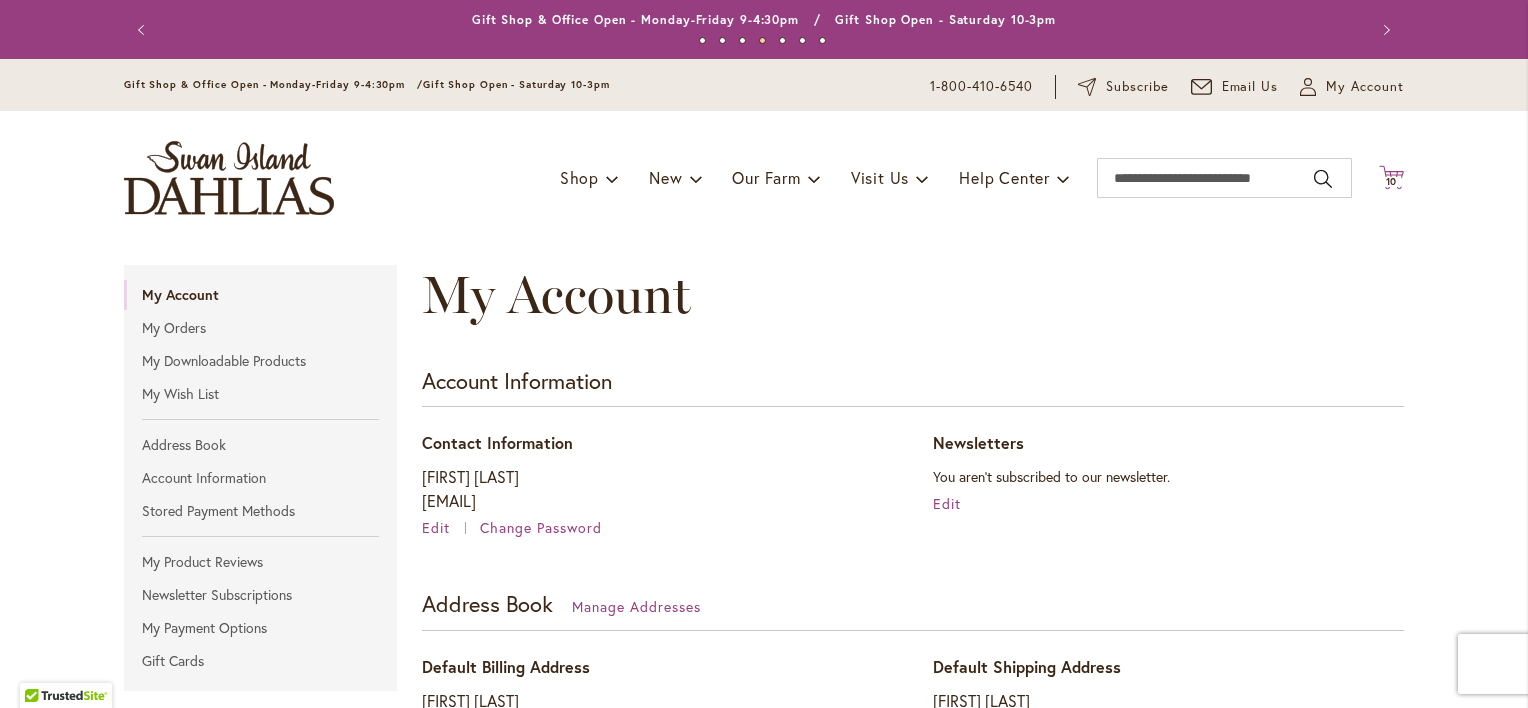 click on "Cart
.cls-1 {
fill: #231f20;
}" 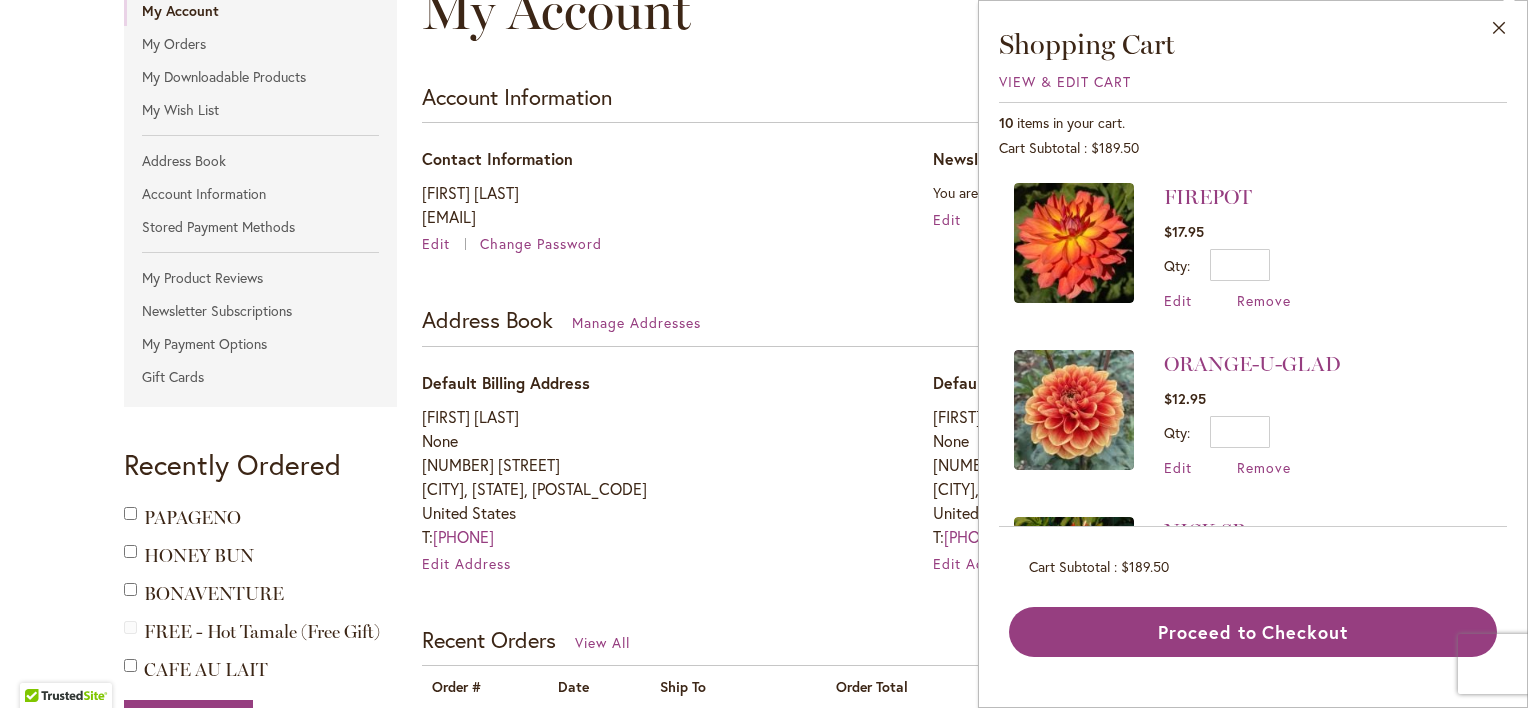 scroll, scrollTop: 300, scrollLeft: 0, axis: vertical 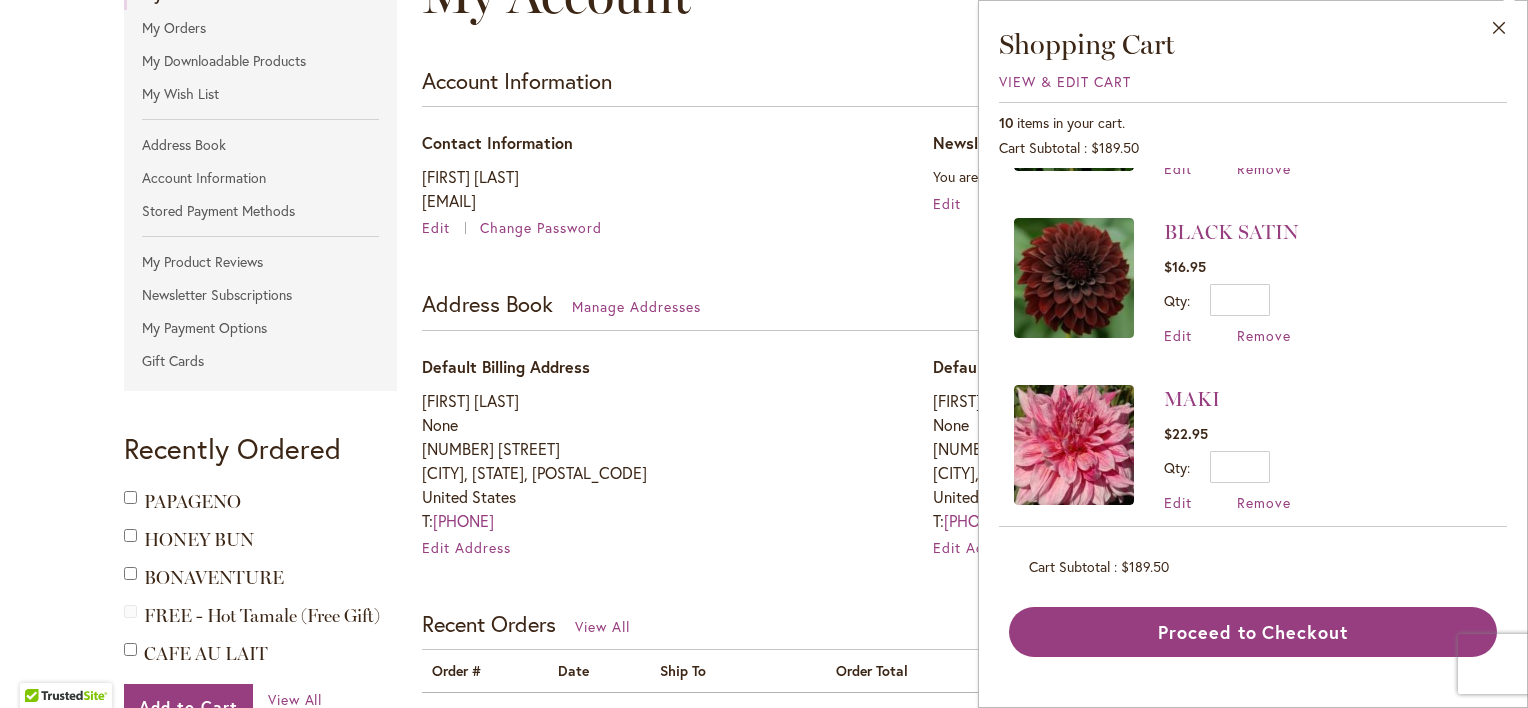 click at bounding box center [1074, 278] 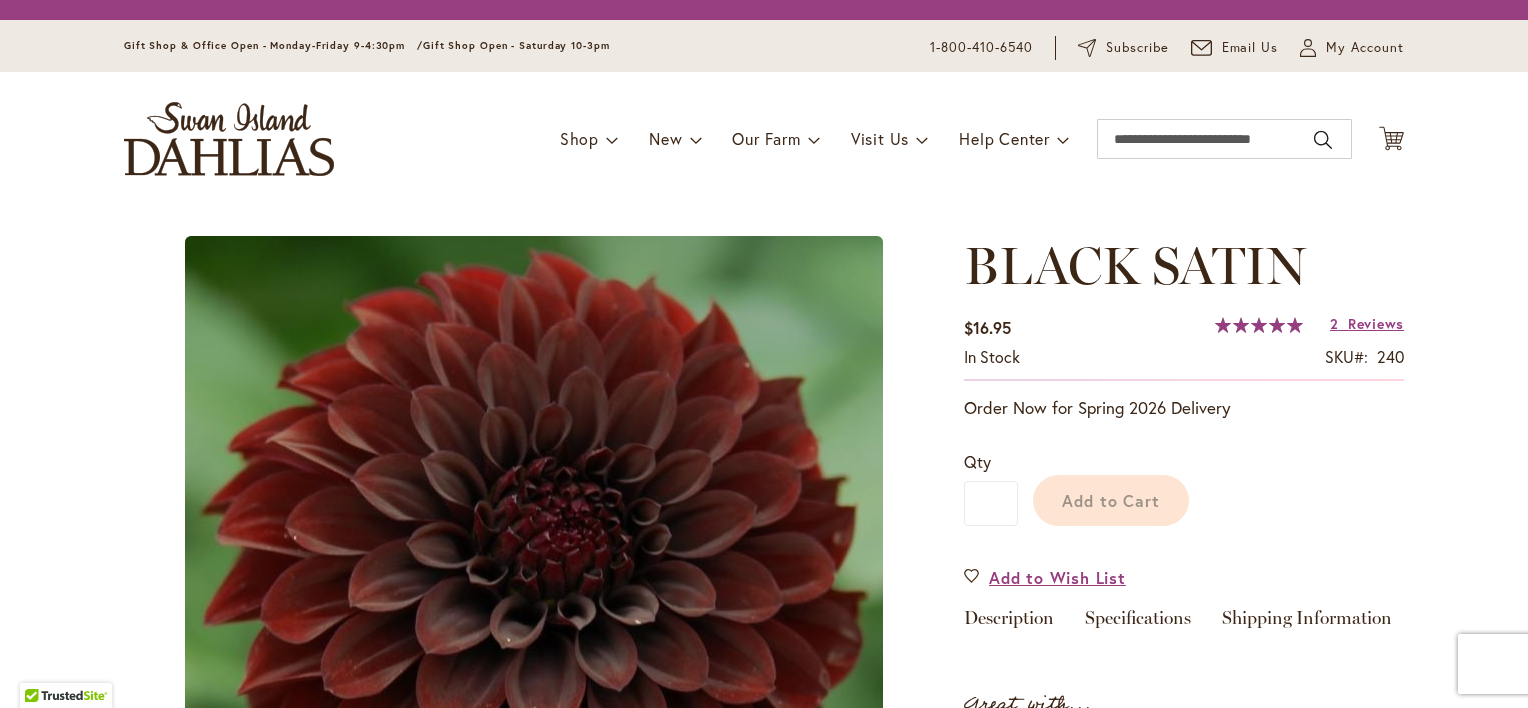 scroll, scrollTop: 0, scrollLeft: 0, axis: both 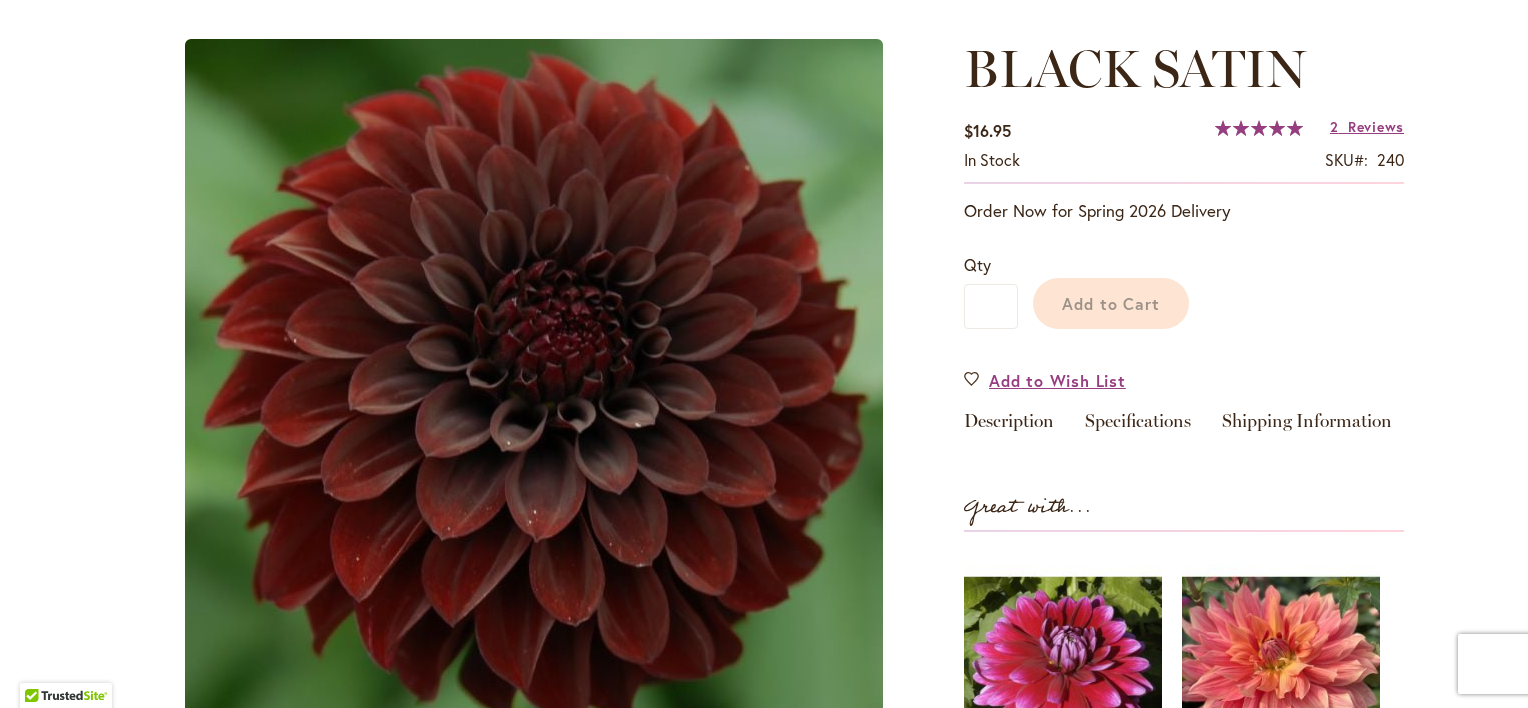 type on "******" 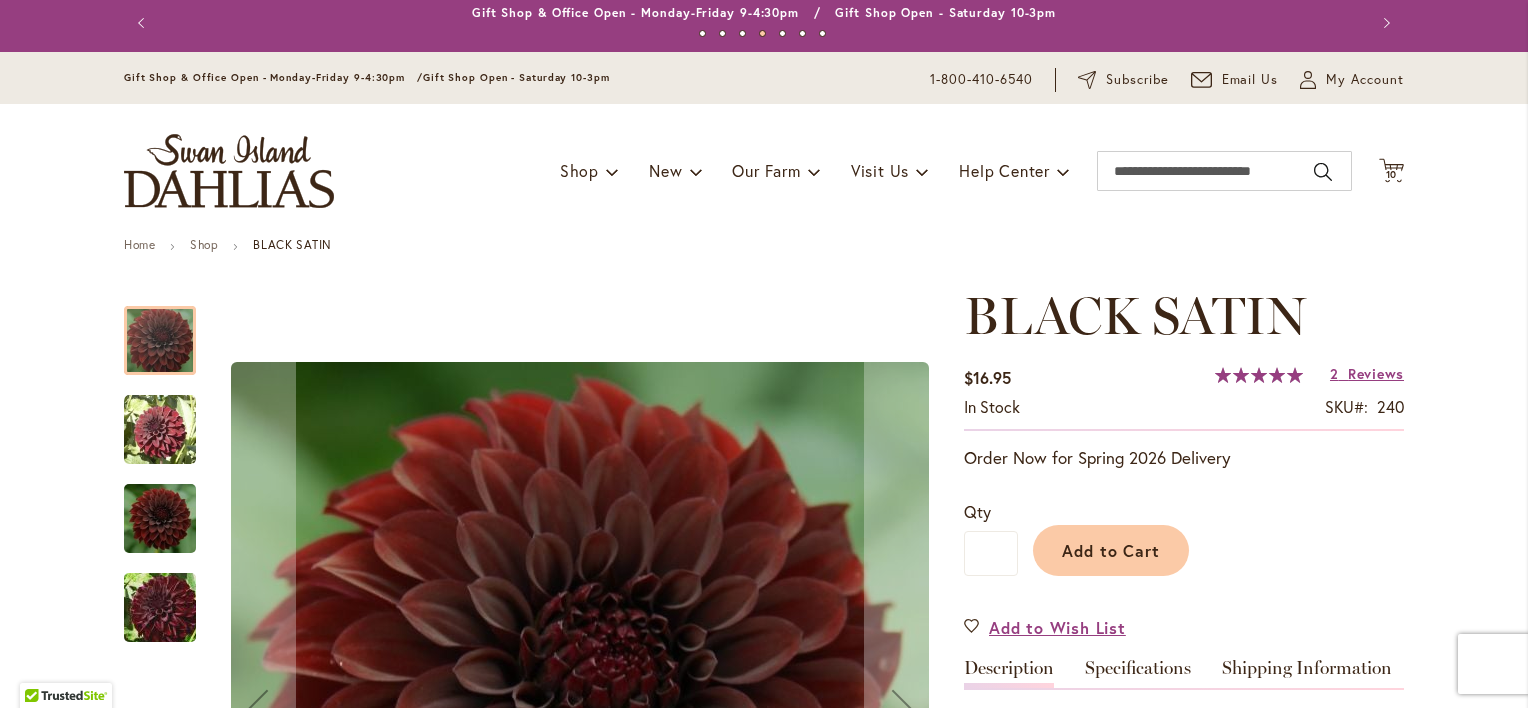 scroll, scrollTop: 0, scrollLeft: 0, axis: both 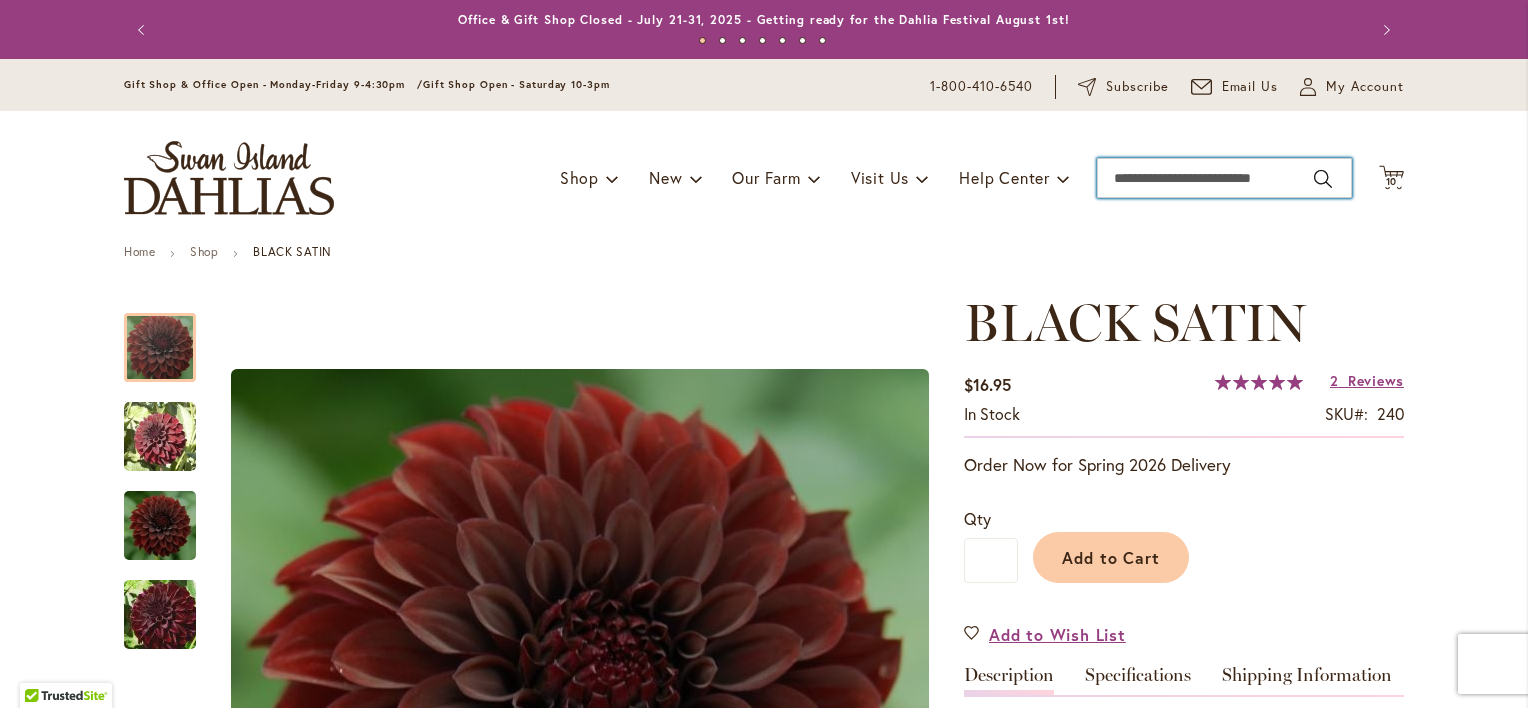 paste on "**********" 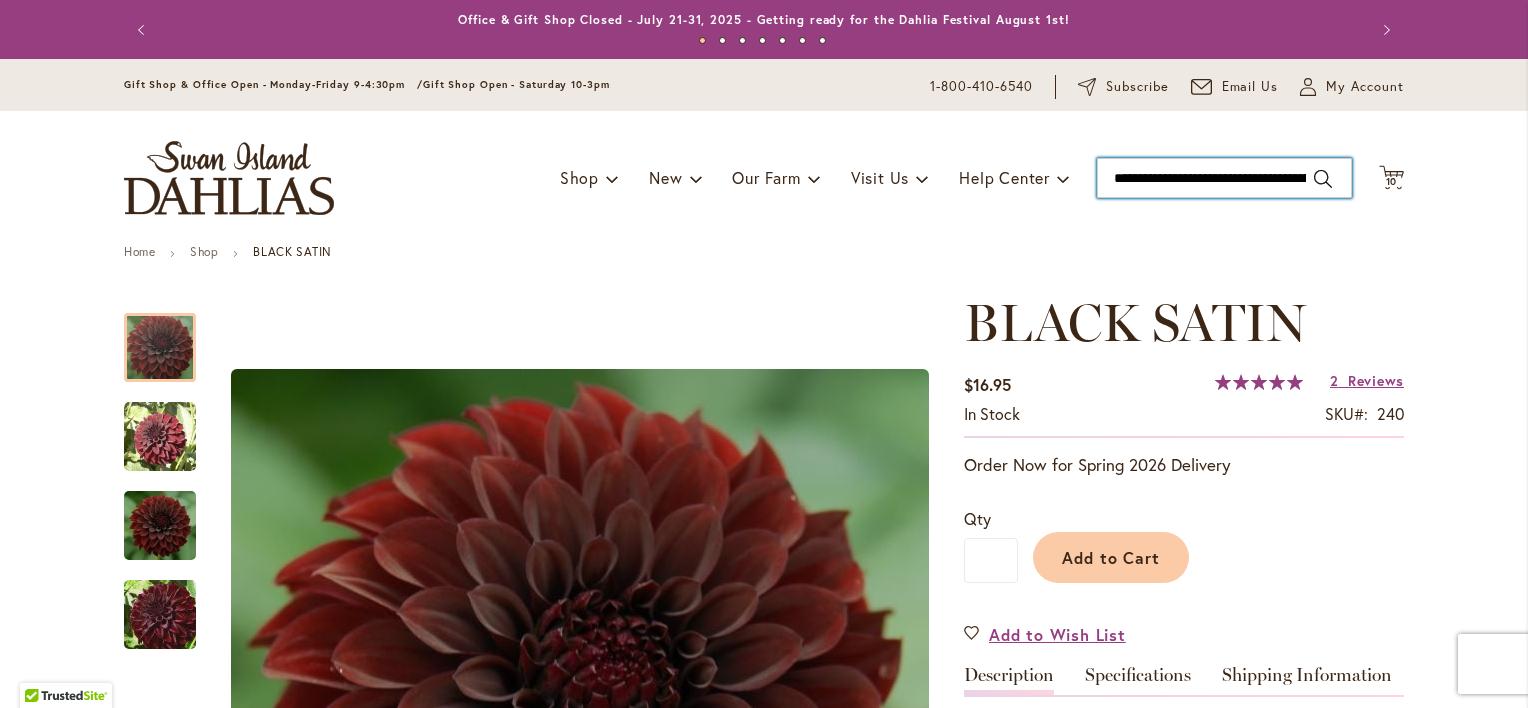 scroll, scrollTop: 0, scrollLeft: 734, axis: horizontal 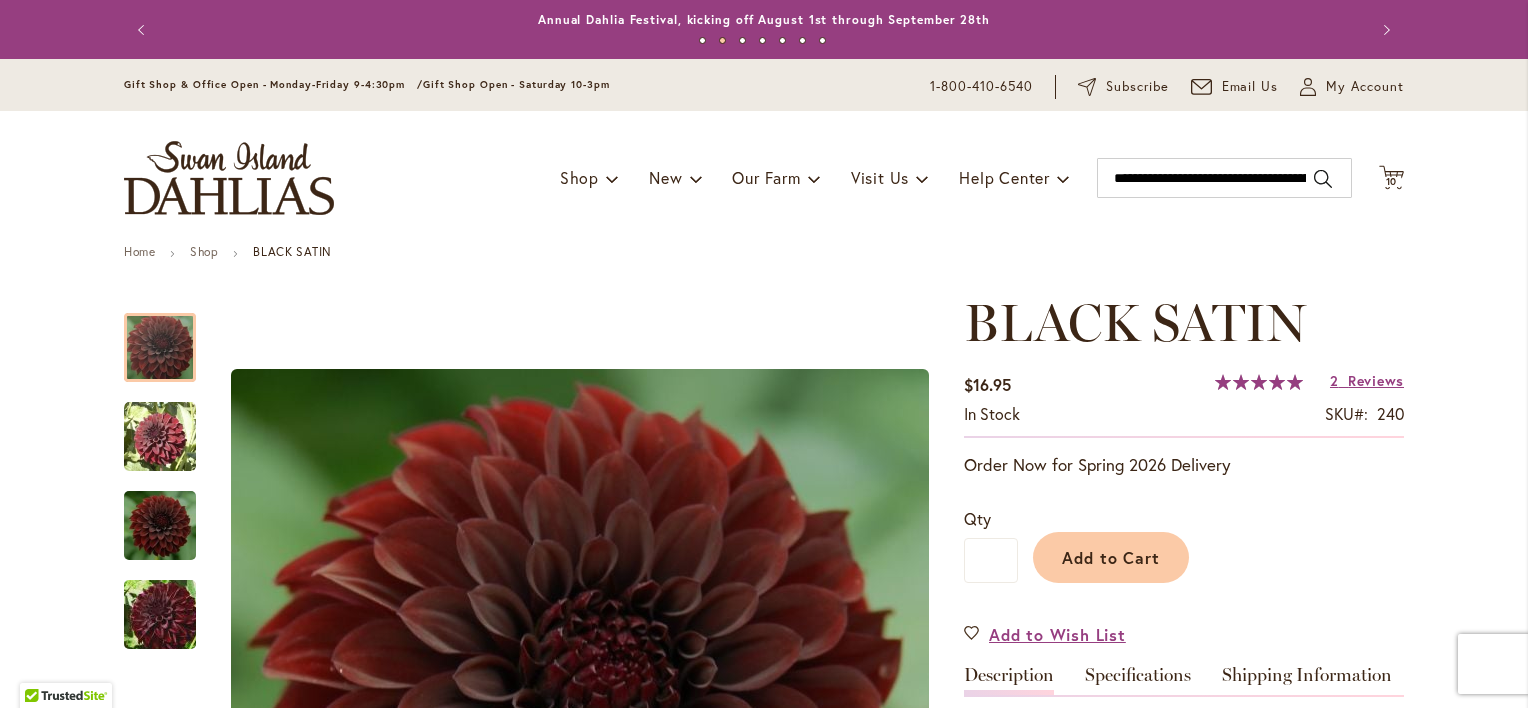drag, startPoint x: 1141, startPoint y: 175, endPoint x: 1079, endPoint y: 234, distance: 85.58621 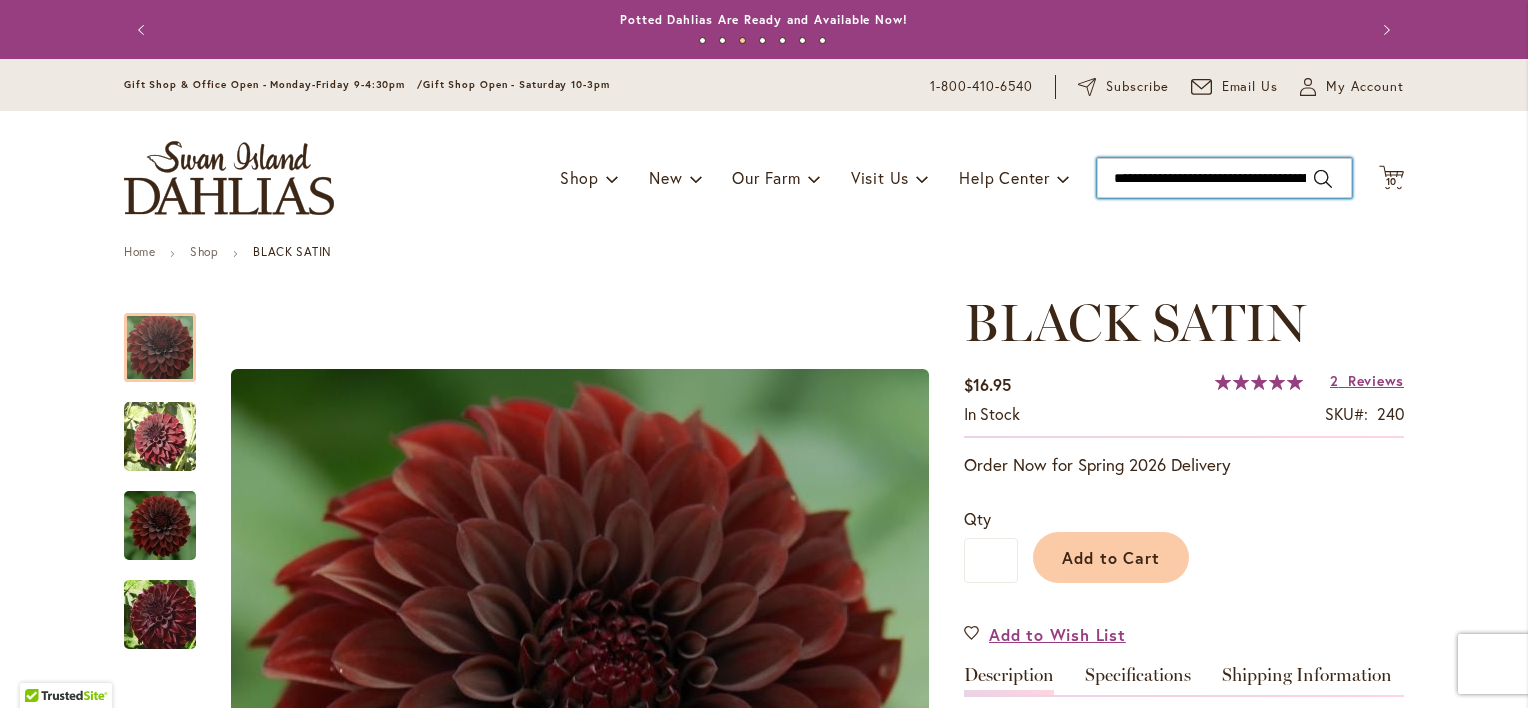type on "**********" 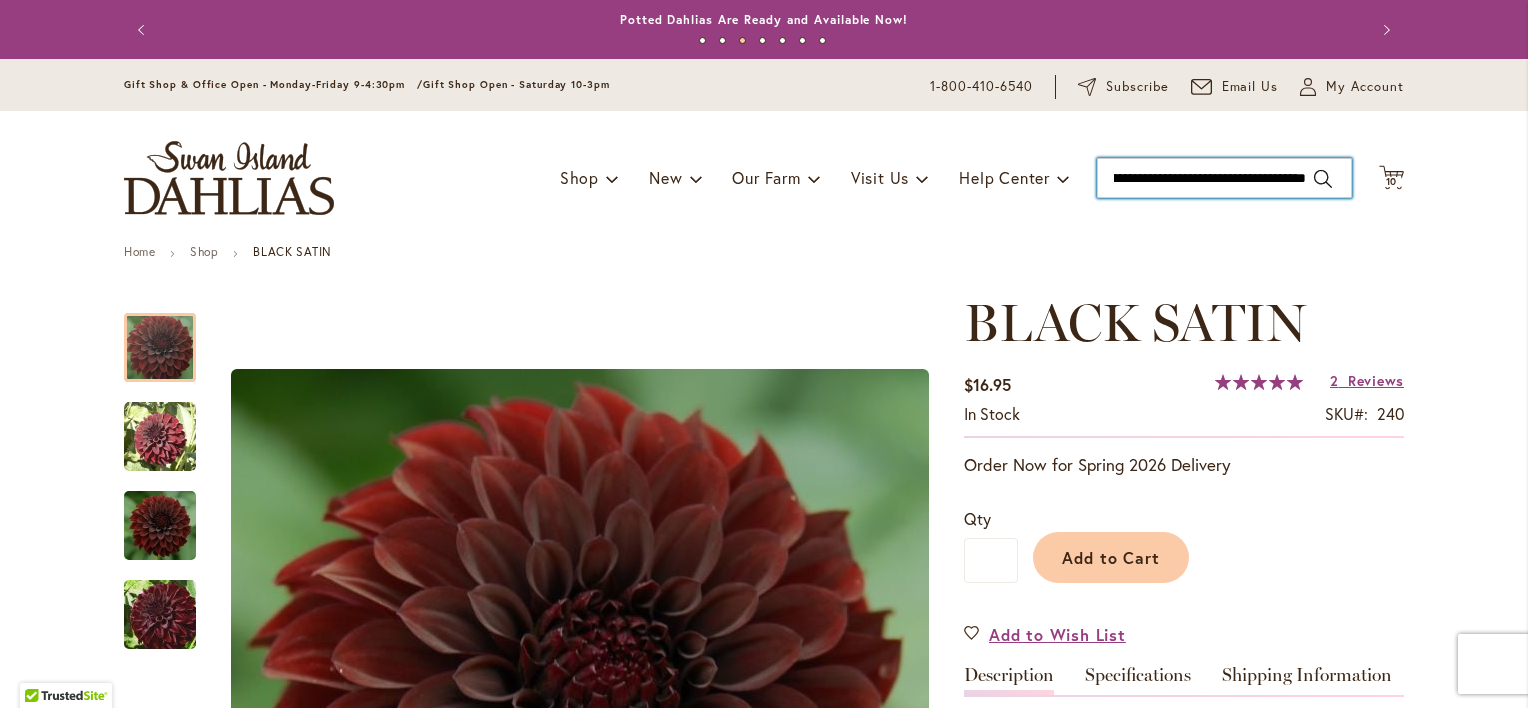 drag, startPoint x: 1107, startPoint y: 177, endPoint x: 1494, endPoint y: 182, distance: 387.0323 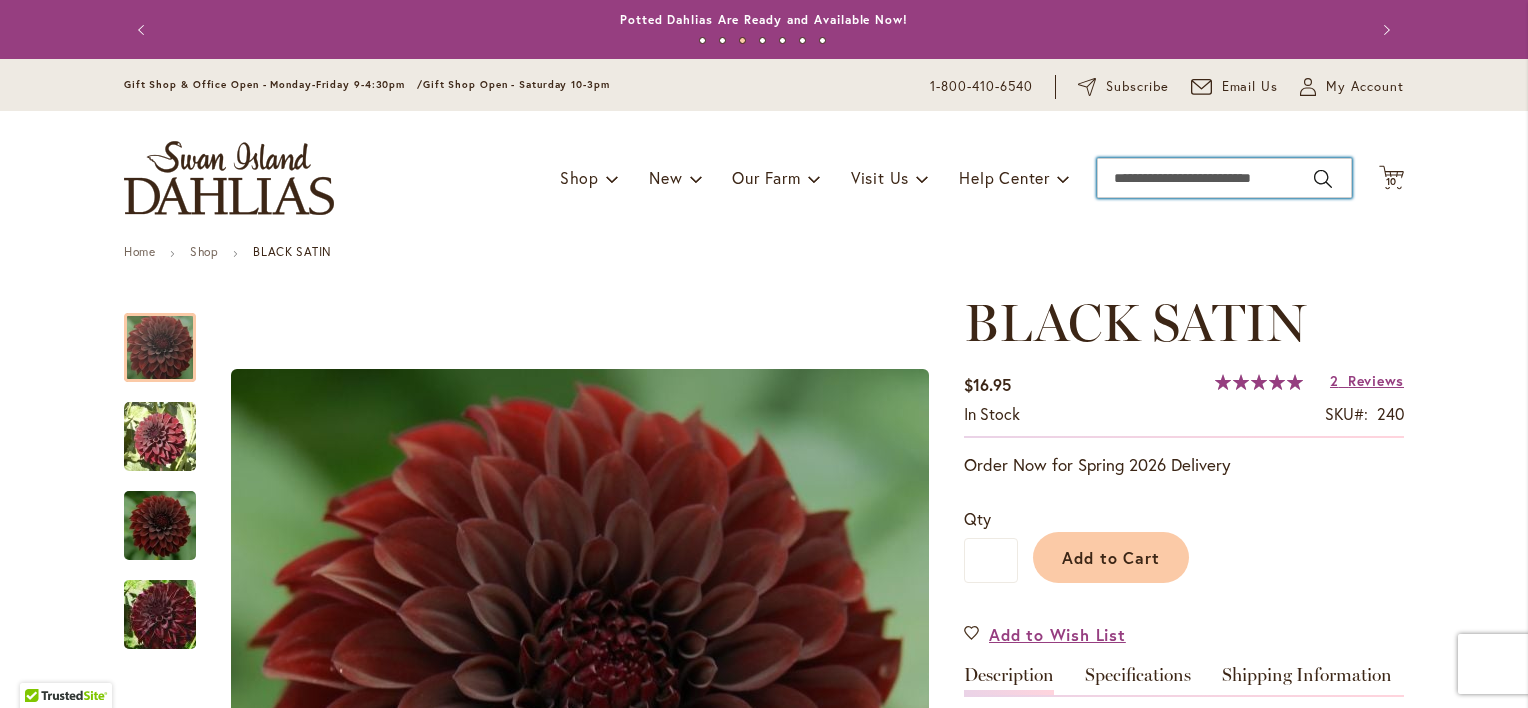 scroll, scrollTop: 0, scrollLeft: 0, axis: both 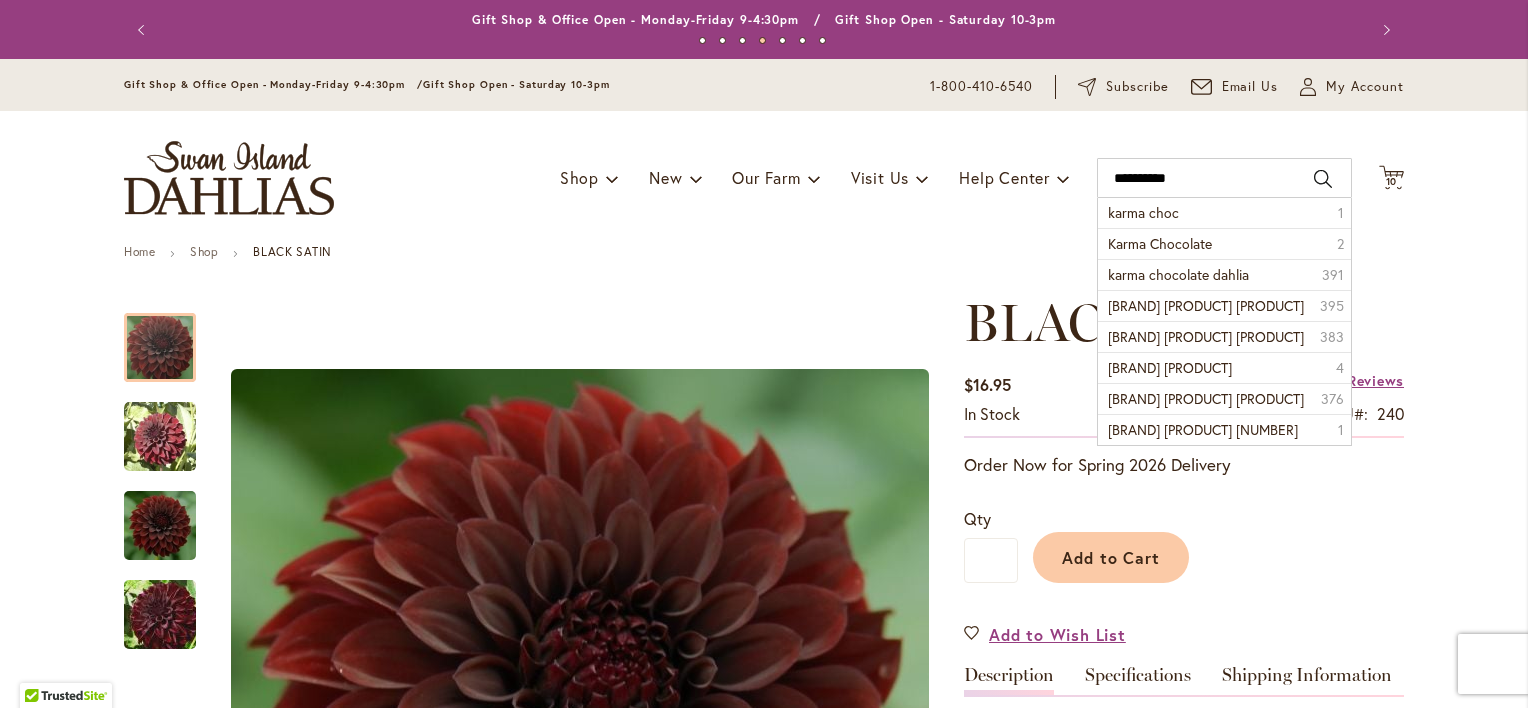 click on "Search" at bounding box center [1323, 179] 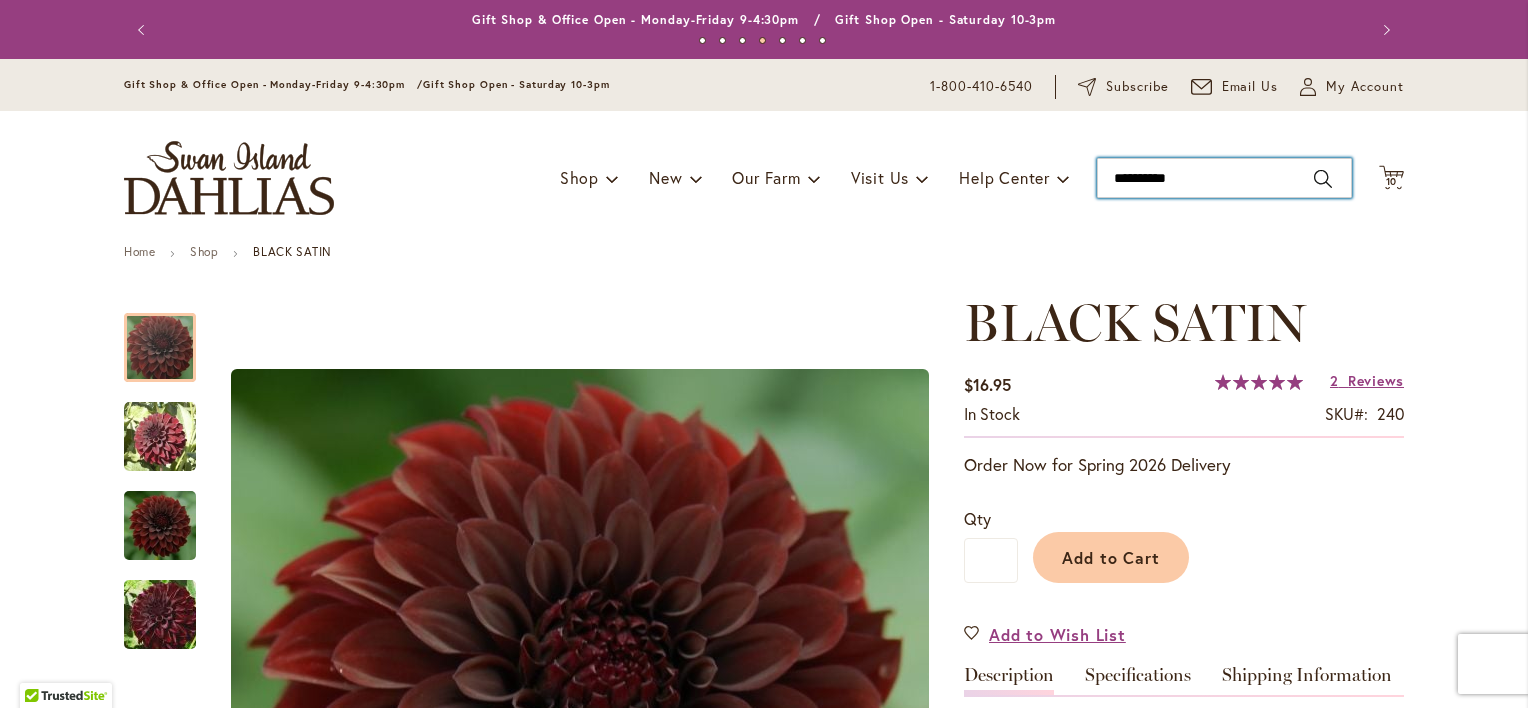 type on "**********" 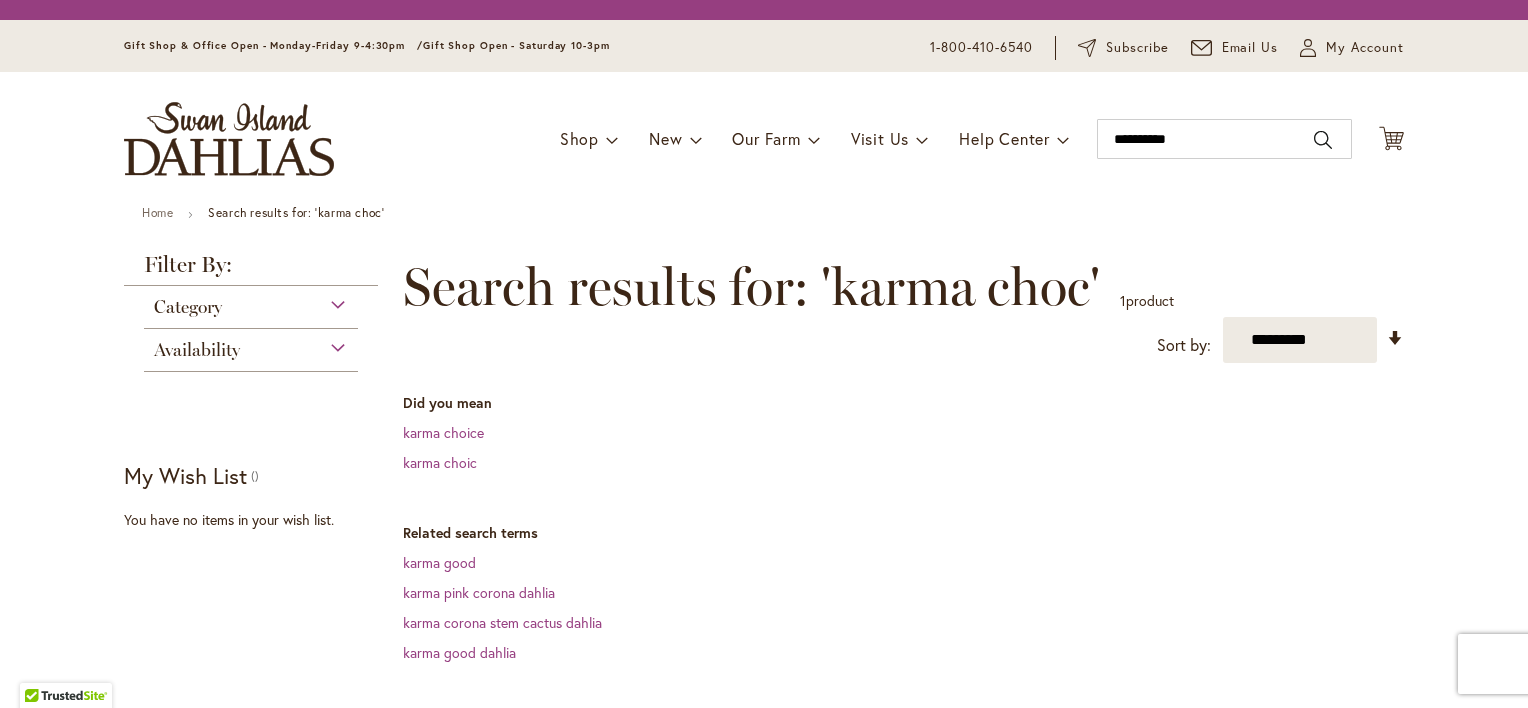 scroll, scrollTop: 0, scrollLeft: 0, axis: both 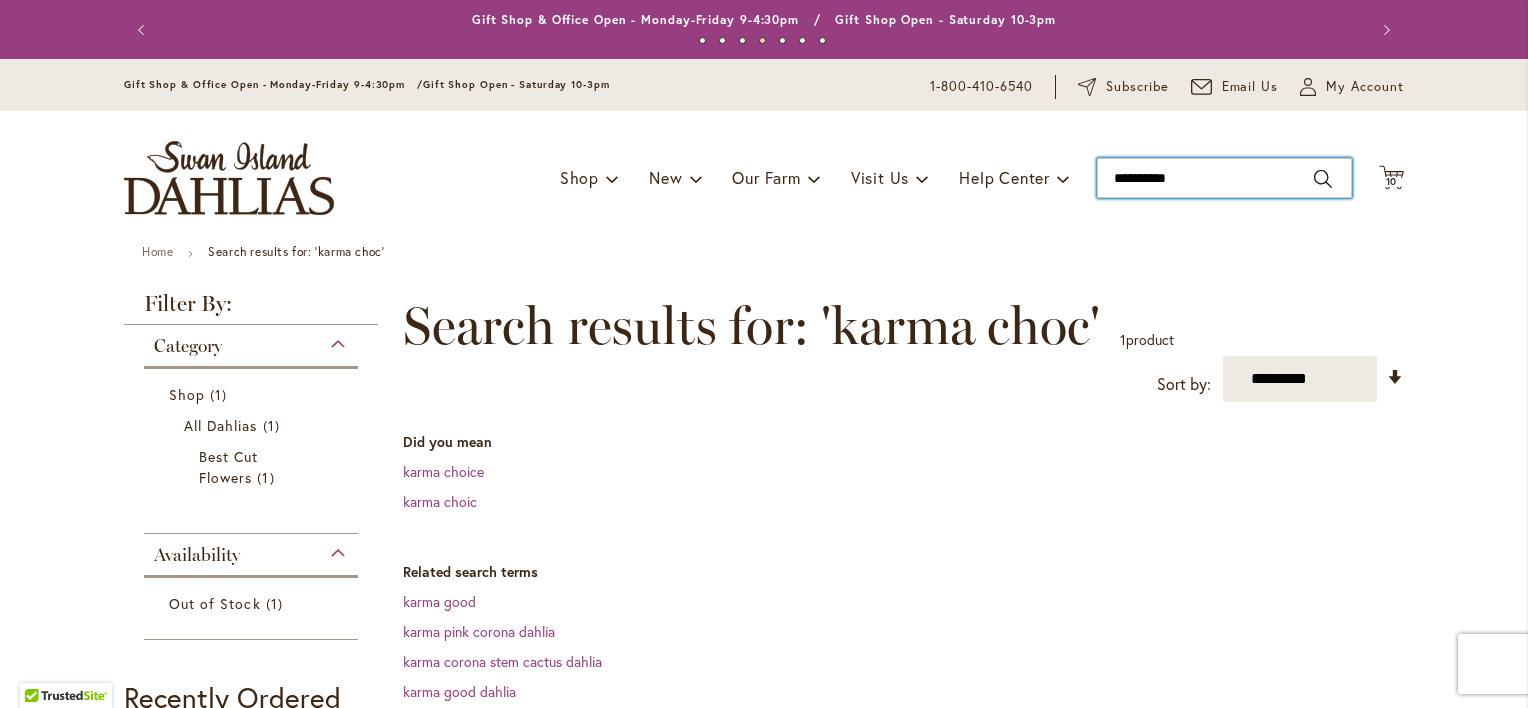 type on "**********" 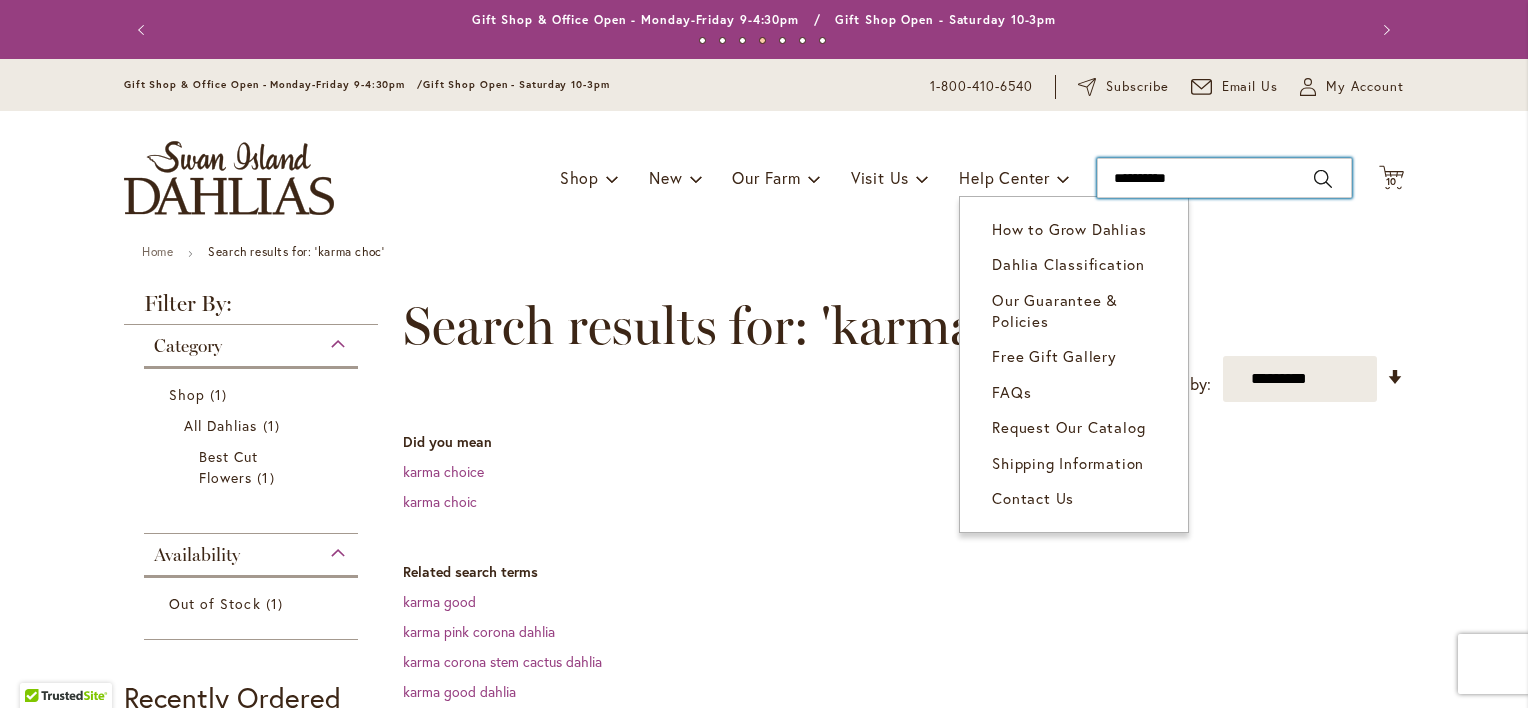 drag, startPoint x: 1191, startPoint y: 169, endPoint x: 1036, endPoint y: 194, distance: 157.00319 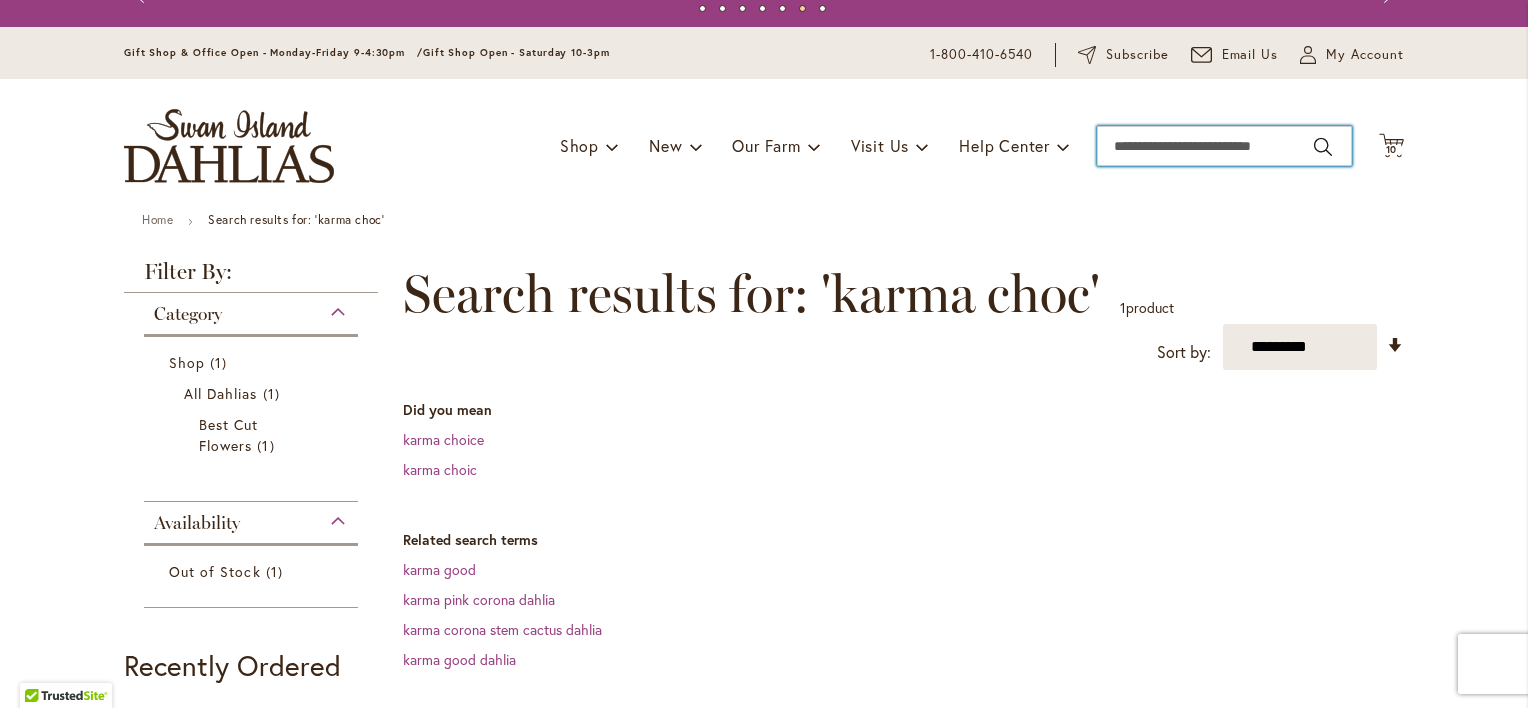scroll, scrollTop: 0, scrollLeft: 0, axis: both 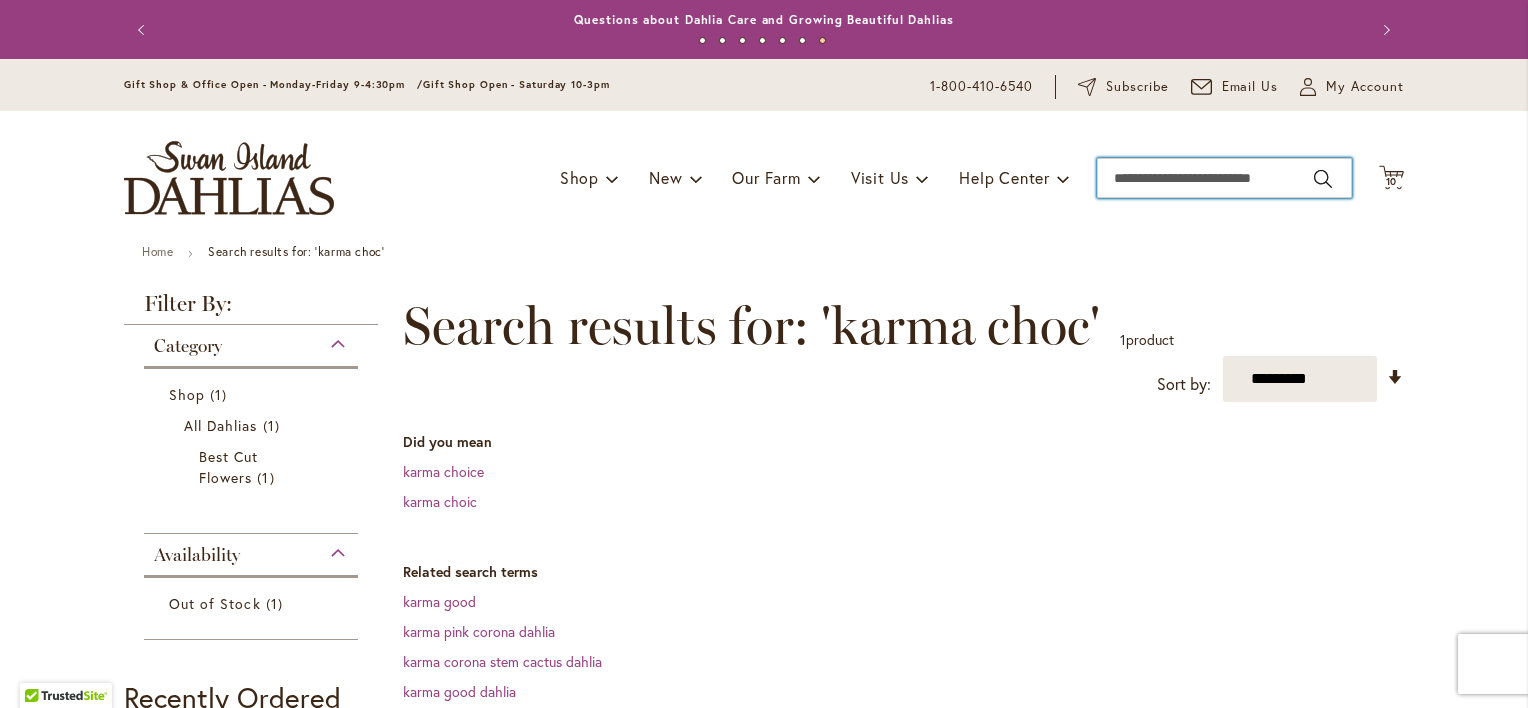 click on "Search" at bounding box center [1224, 178] 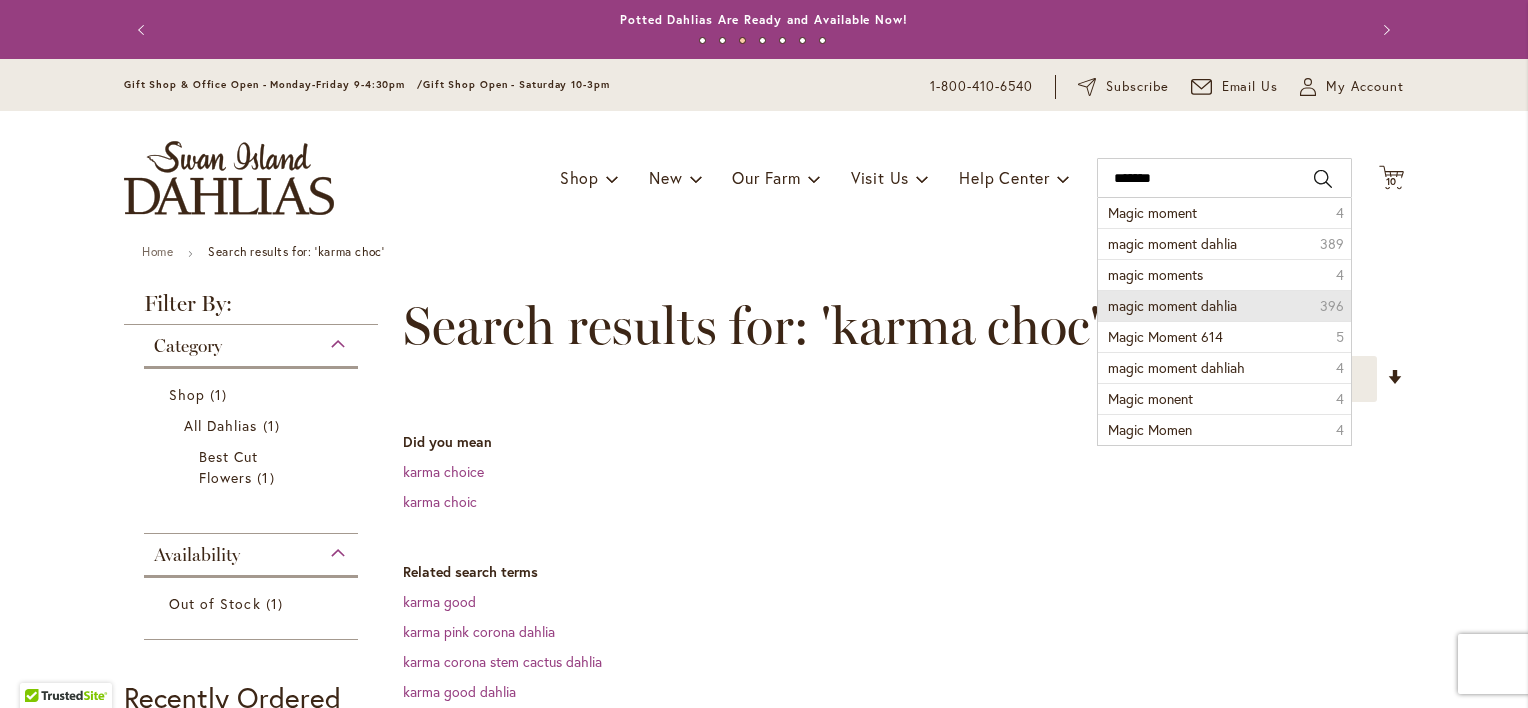 click on "magic moment         dahlia" at bounding box center [1172, 305] 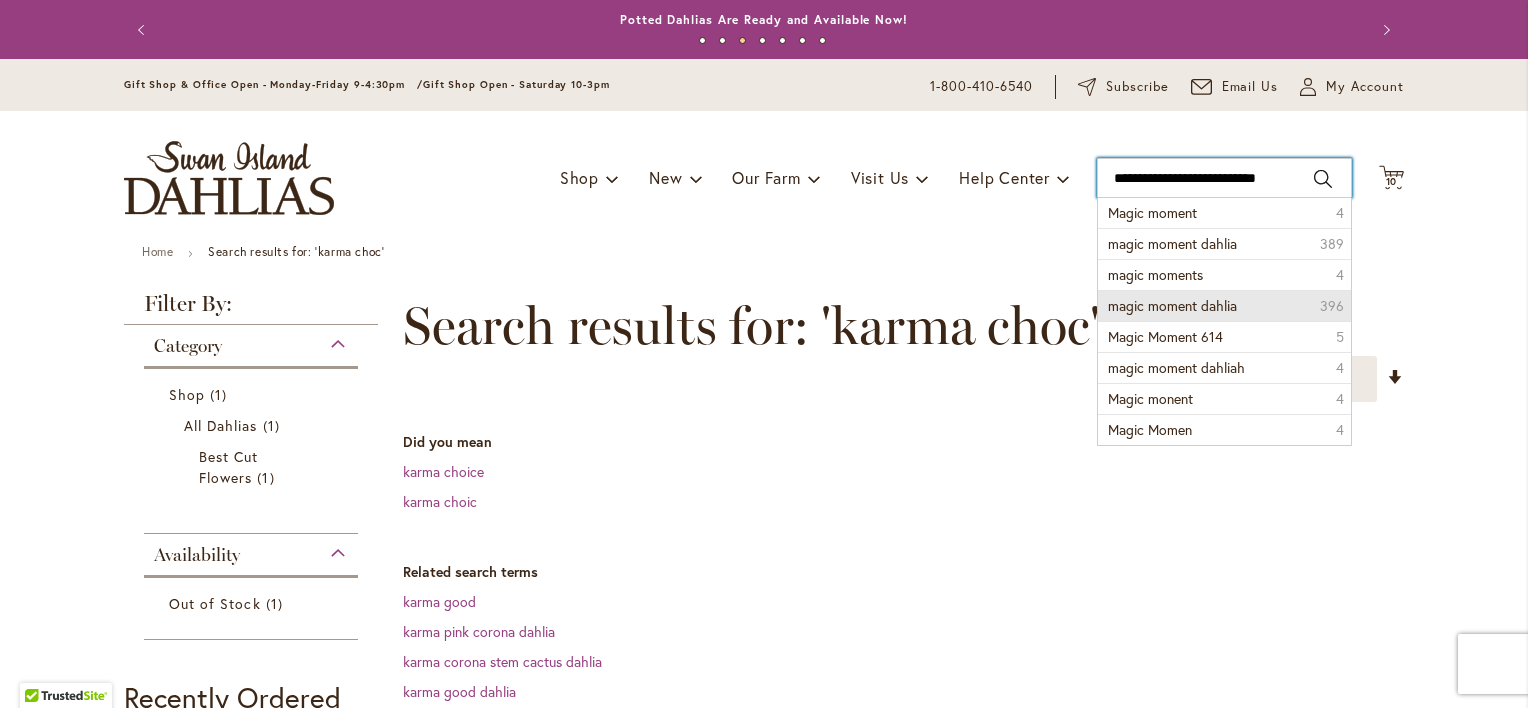 type on "**********" 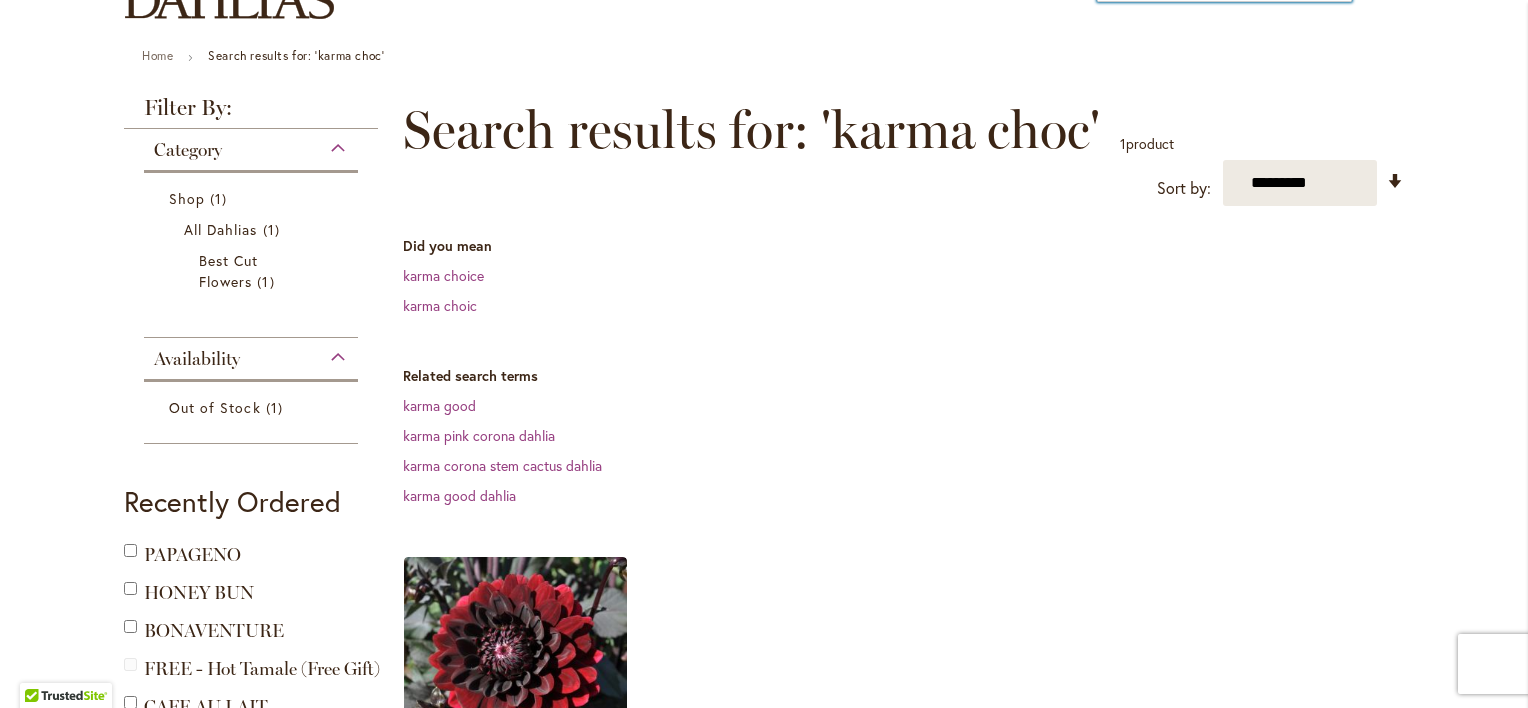 scroll, scrollTop: 200, scrollLeft: 0, axis: vertical 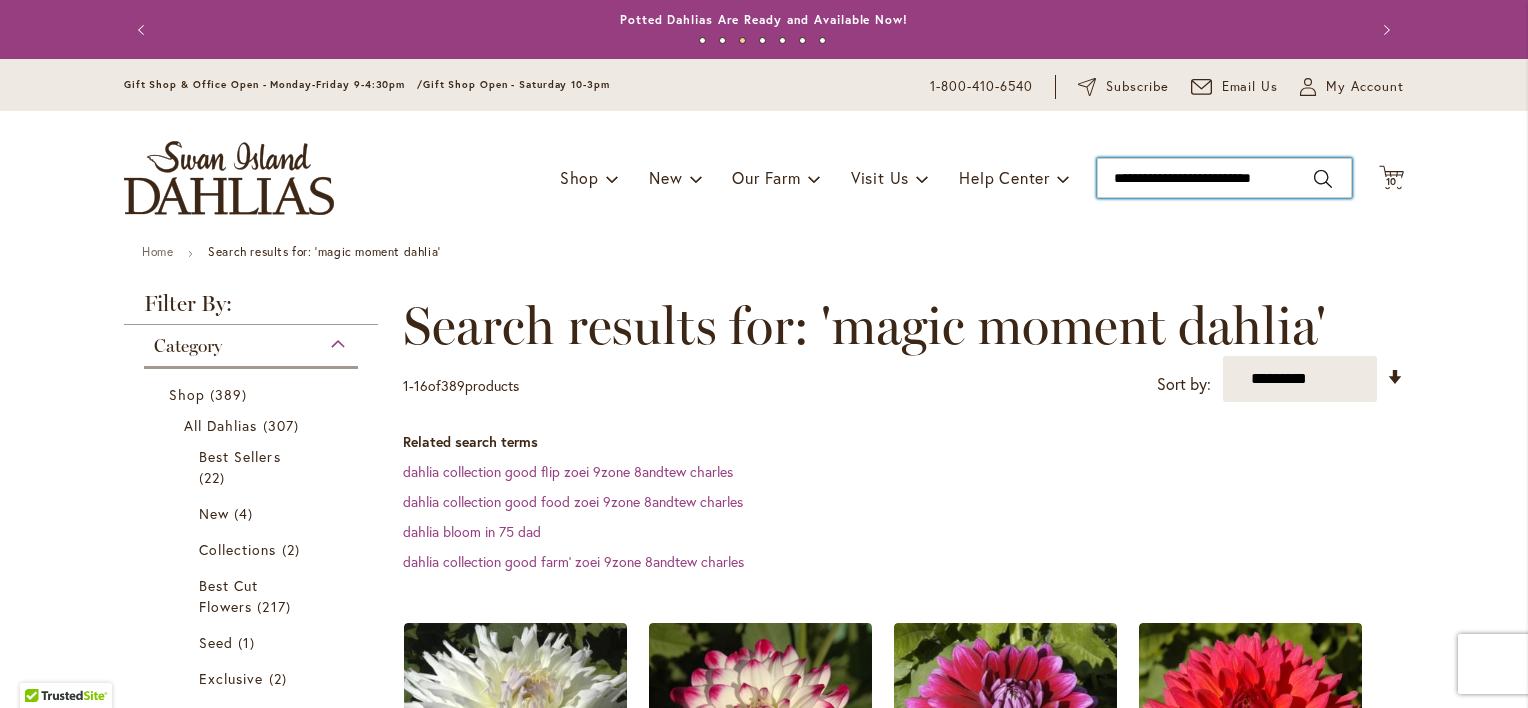 drag, startPoint x: 1214, startPoint y: 168, endPoint x: 1009, endPoint y: 212, distance: 209.6688 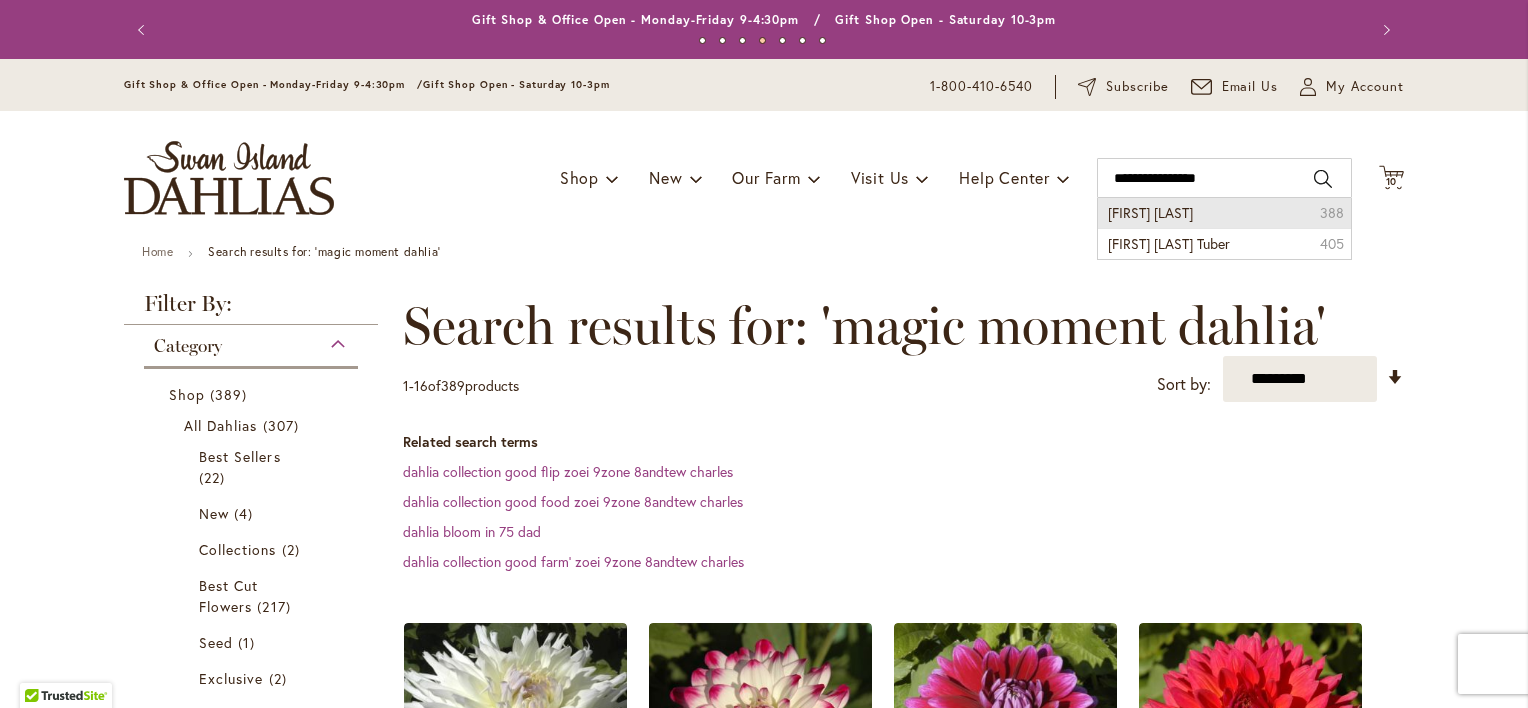 click on "molly ann dahlia" at bounding box center [1150, 212] 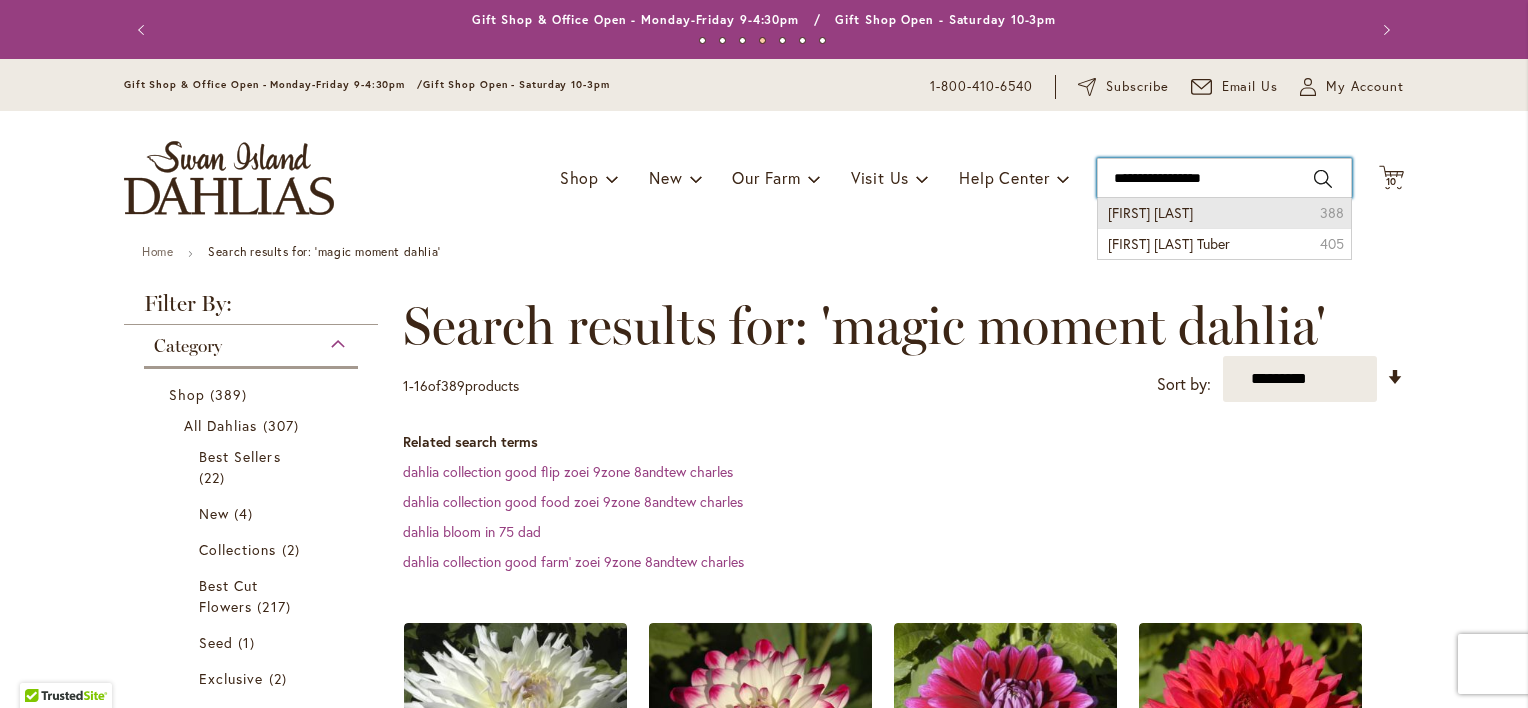 type on "**********" 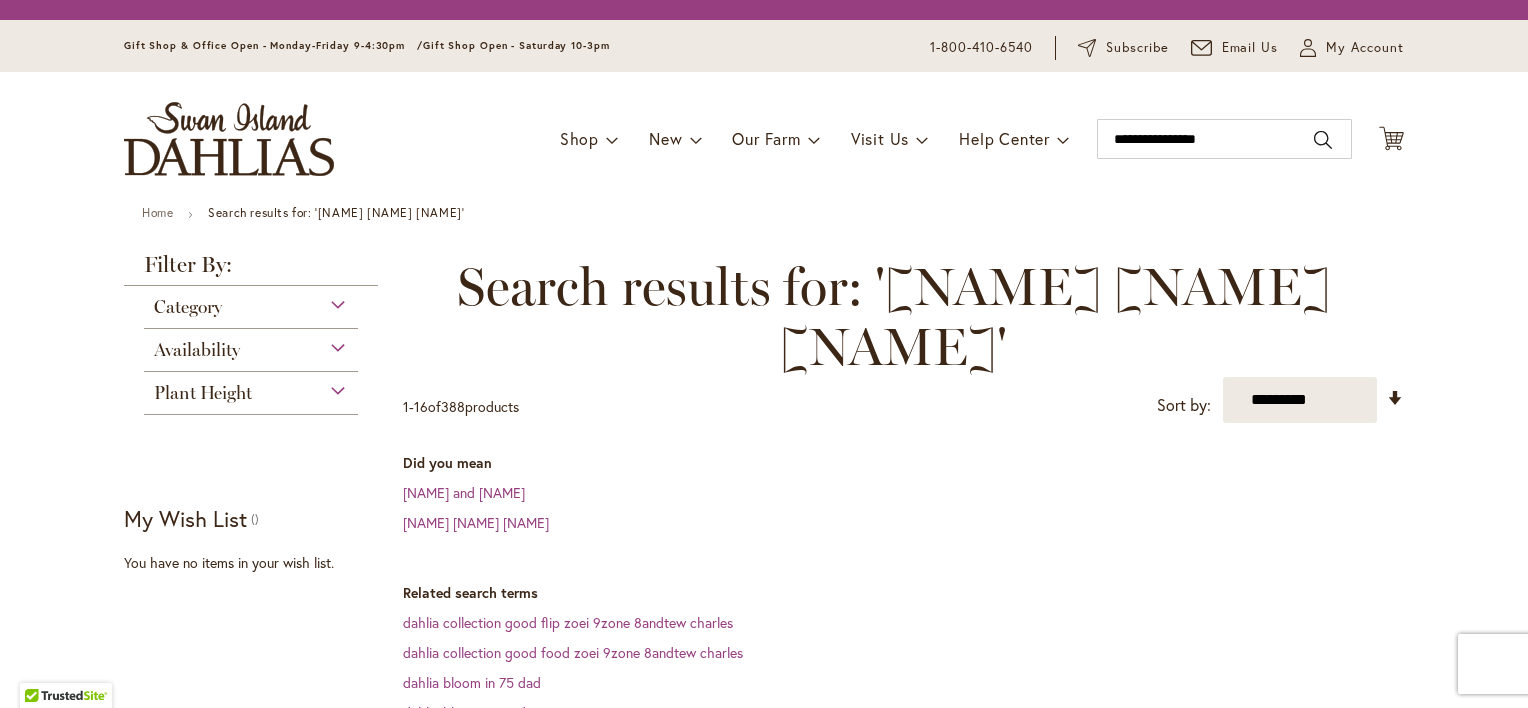 scroll, scrollTop: 0, scrollLeft: 0, axis: both 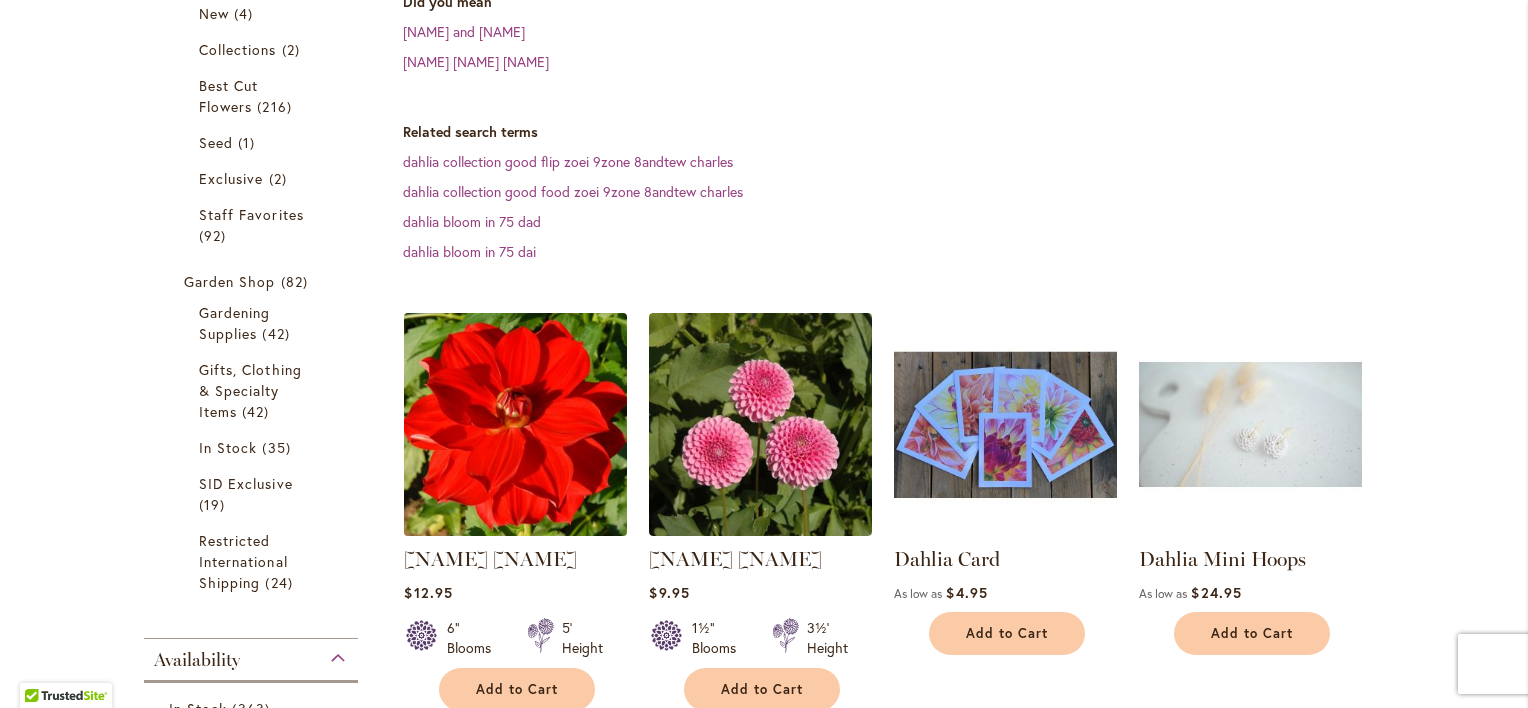 click at bounding box center (516, 425) 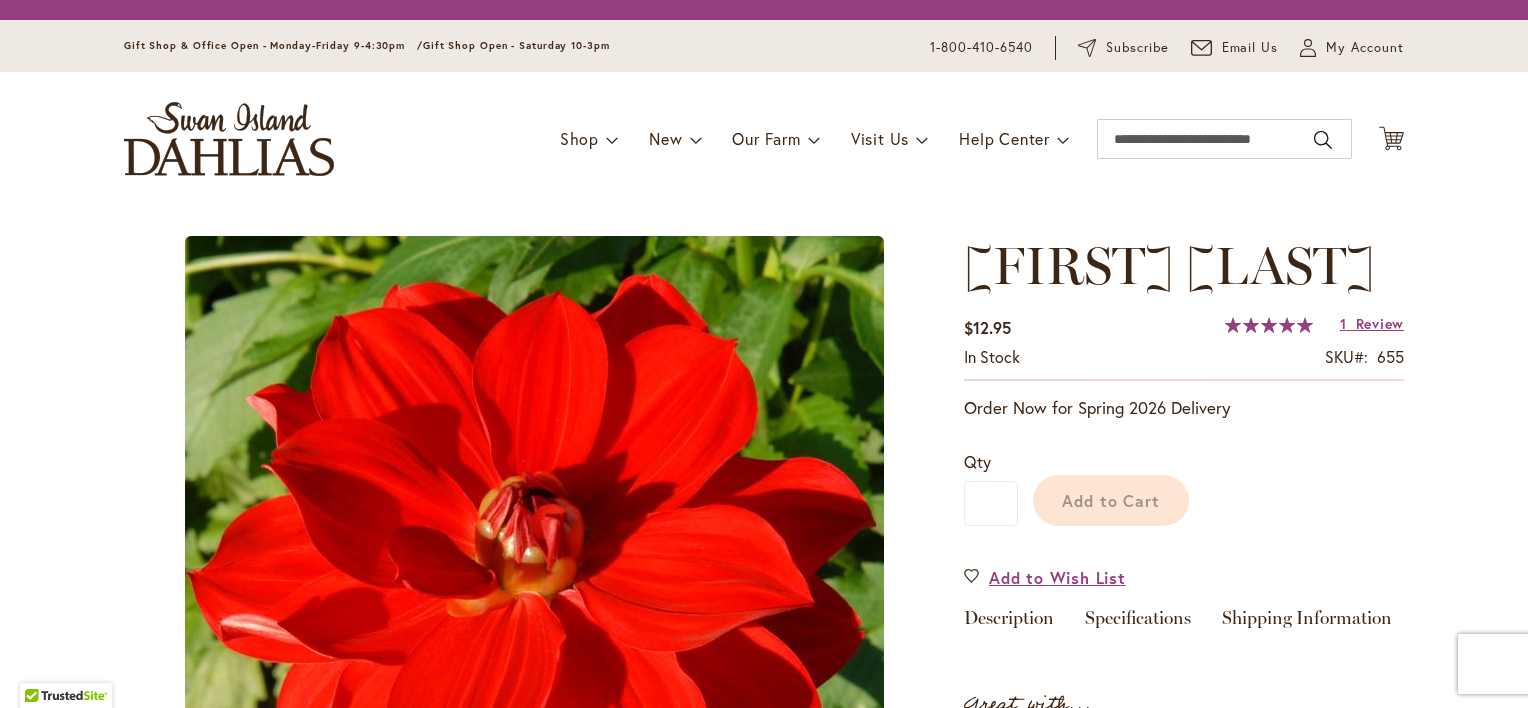 scroll, scrollTop: 0, scrollLeft: 0, axis: both 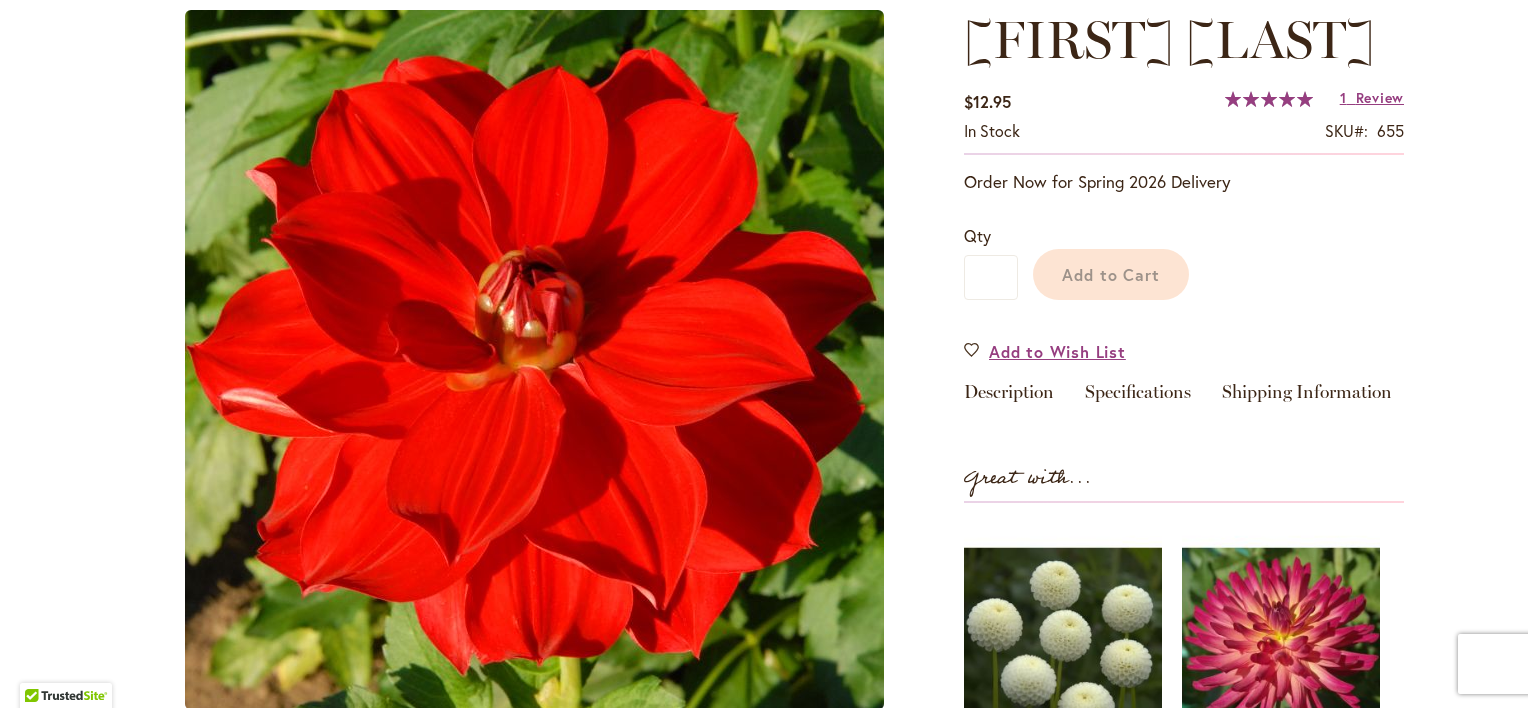 type on "******" 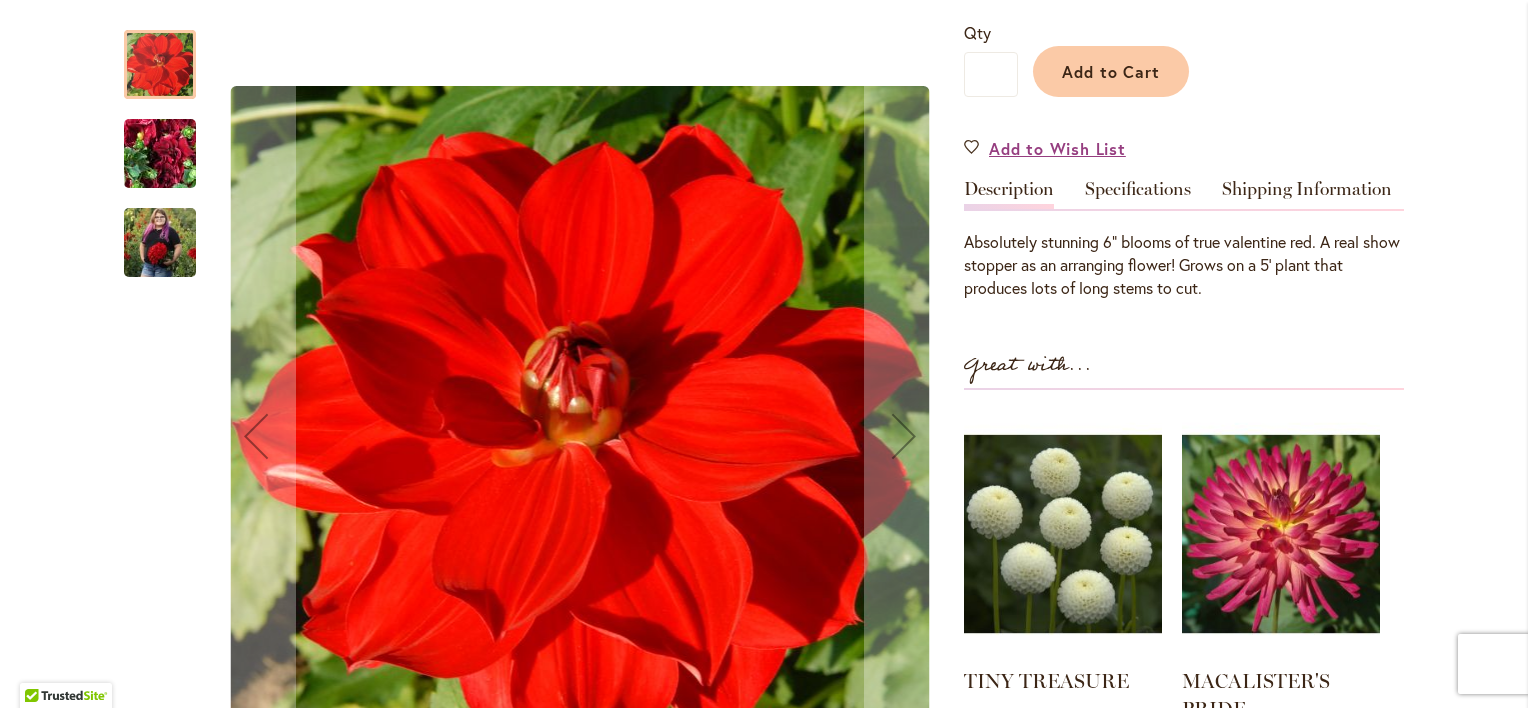 scroll, scrollTop: 456, scrollLeft: 0, axis: vertical 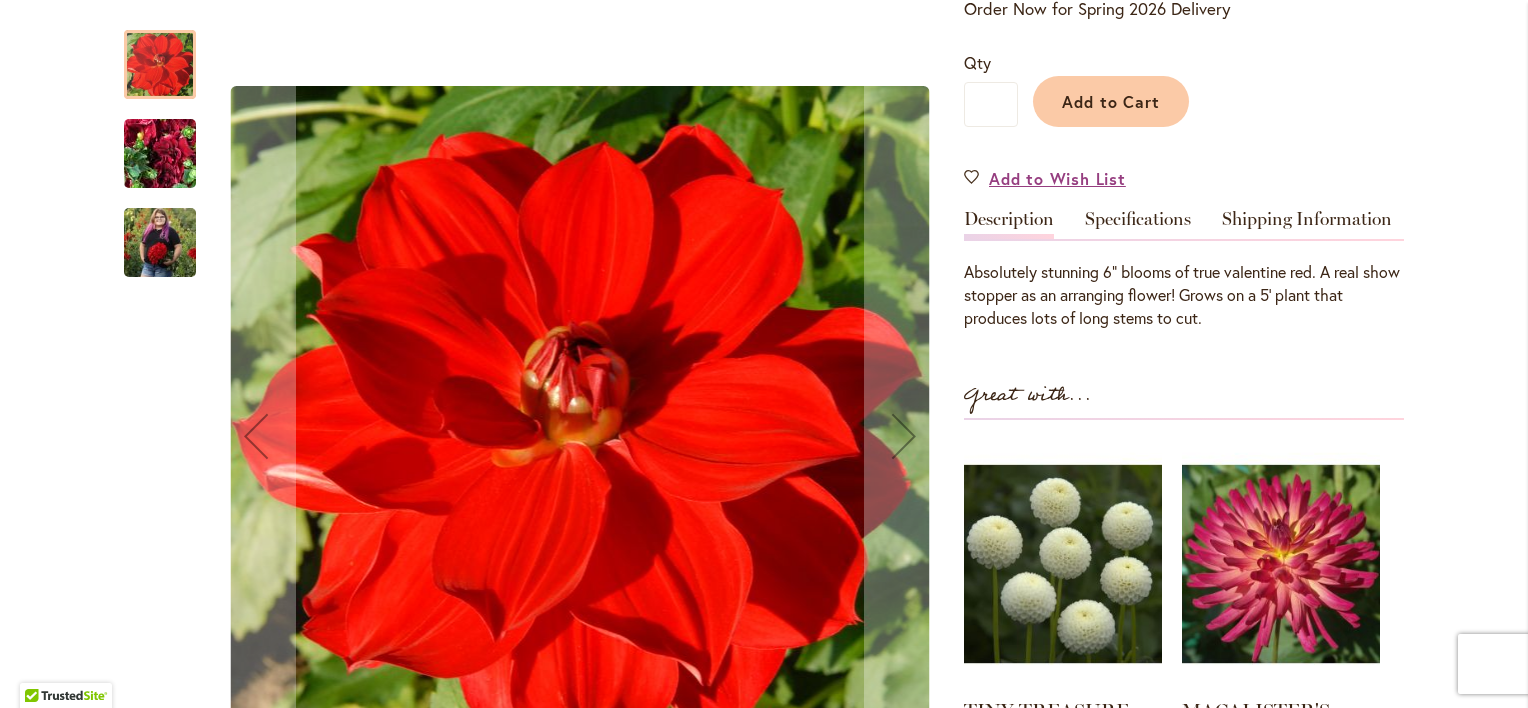 click at bounding box center [160, 242] 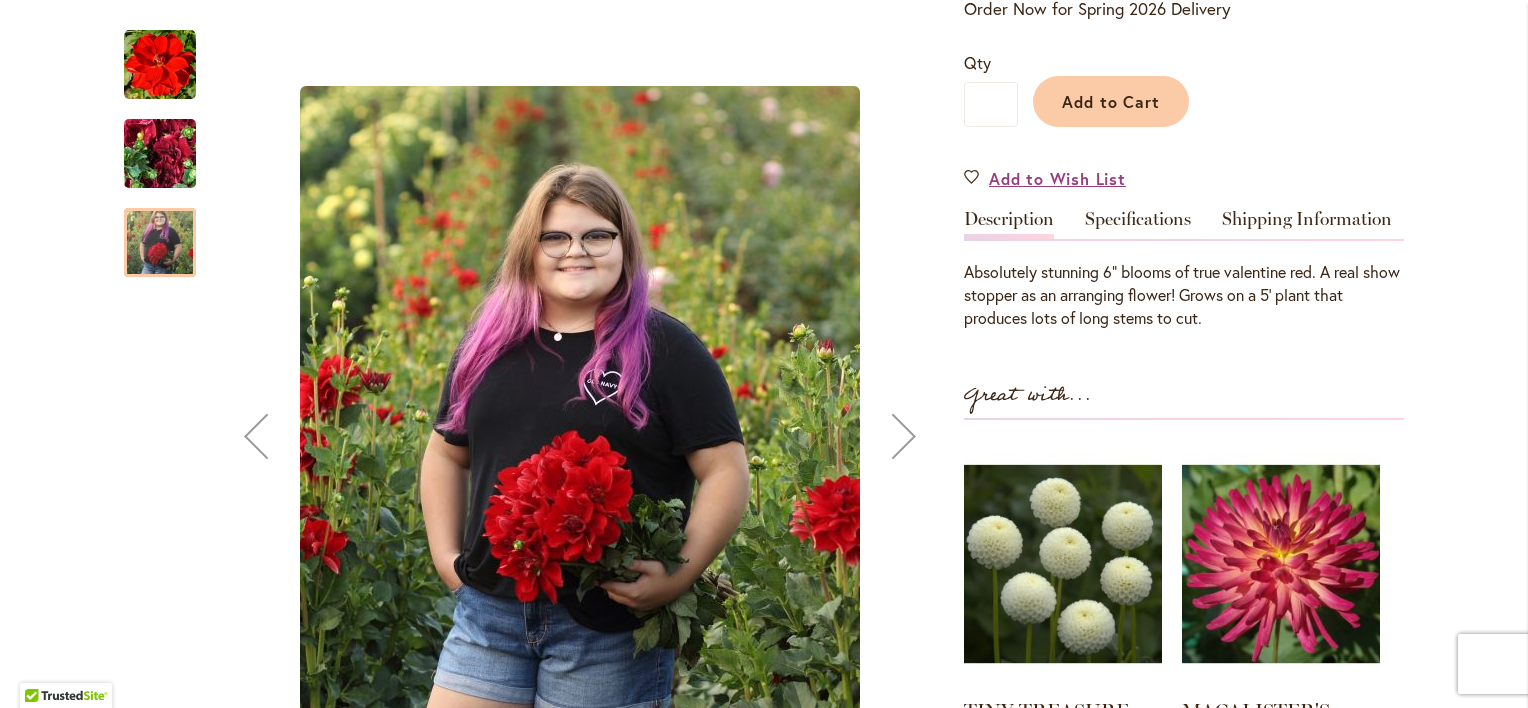 click at bounding box center (160, 154) 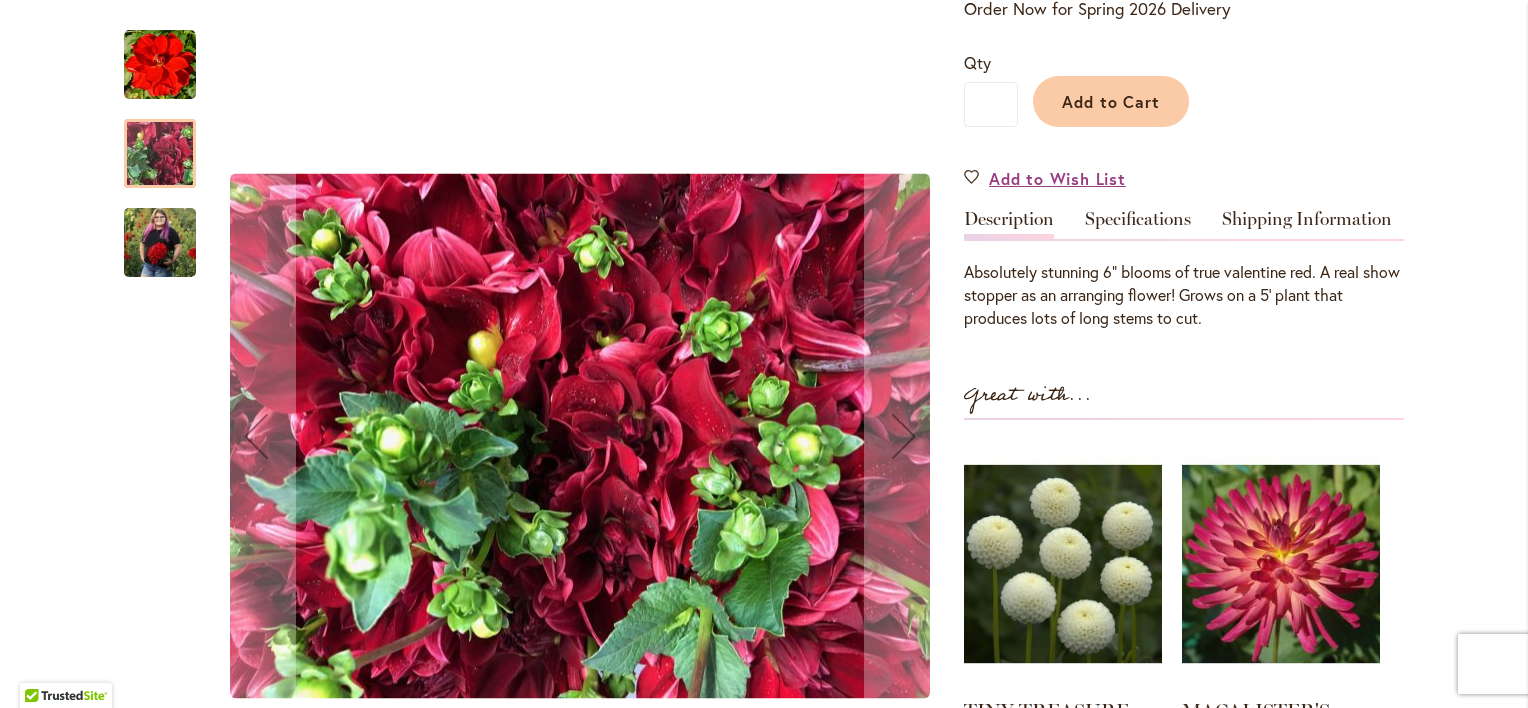 scroll, scrollTop: 356, scrollLeft: 0, axis: vertical 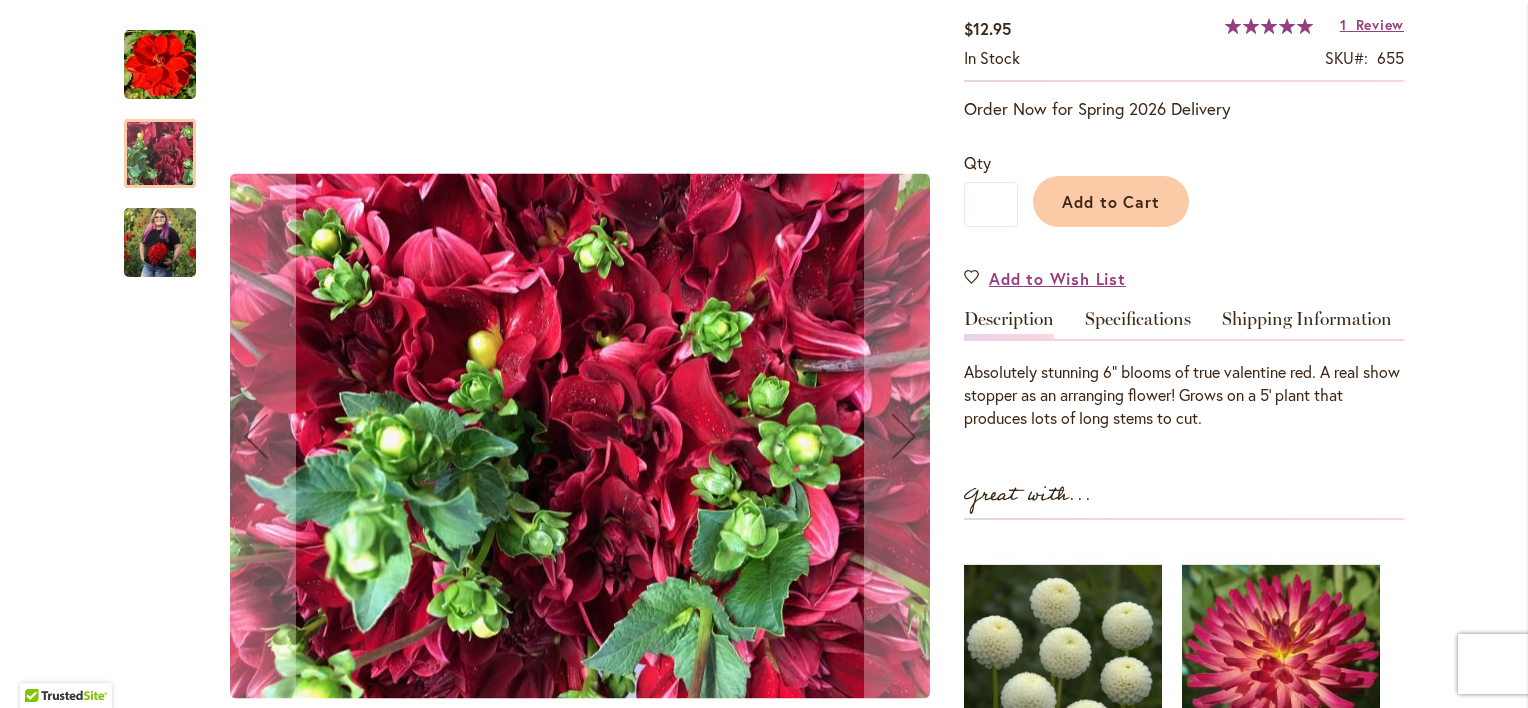 click at bounding box center (160, 65) 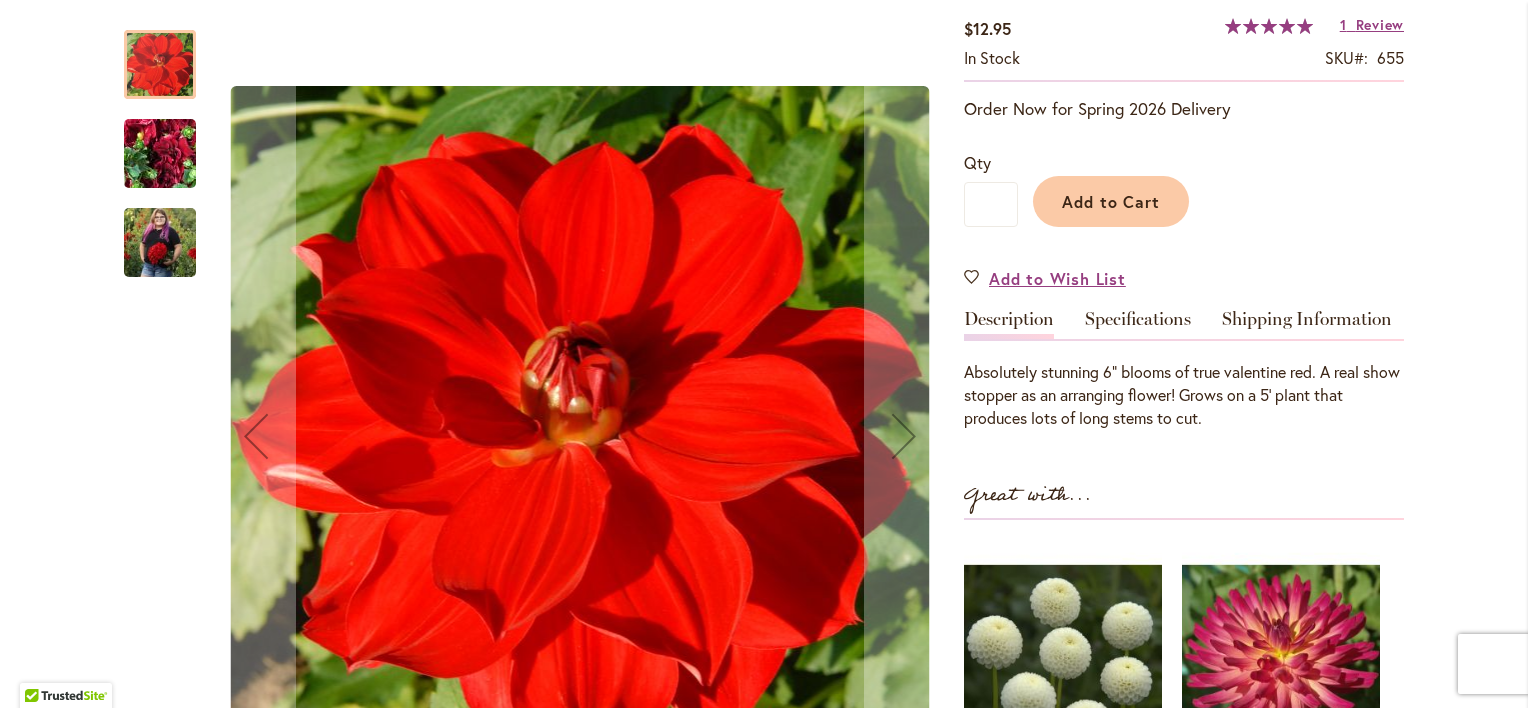 click at bounding box center [160, 154] 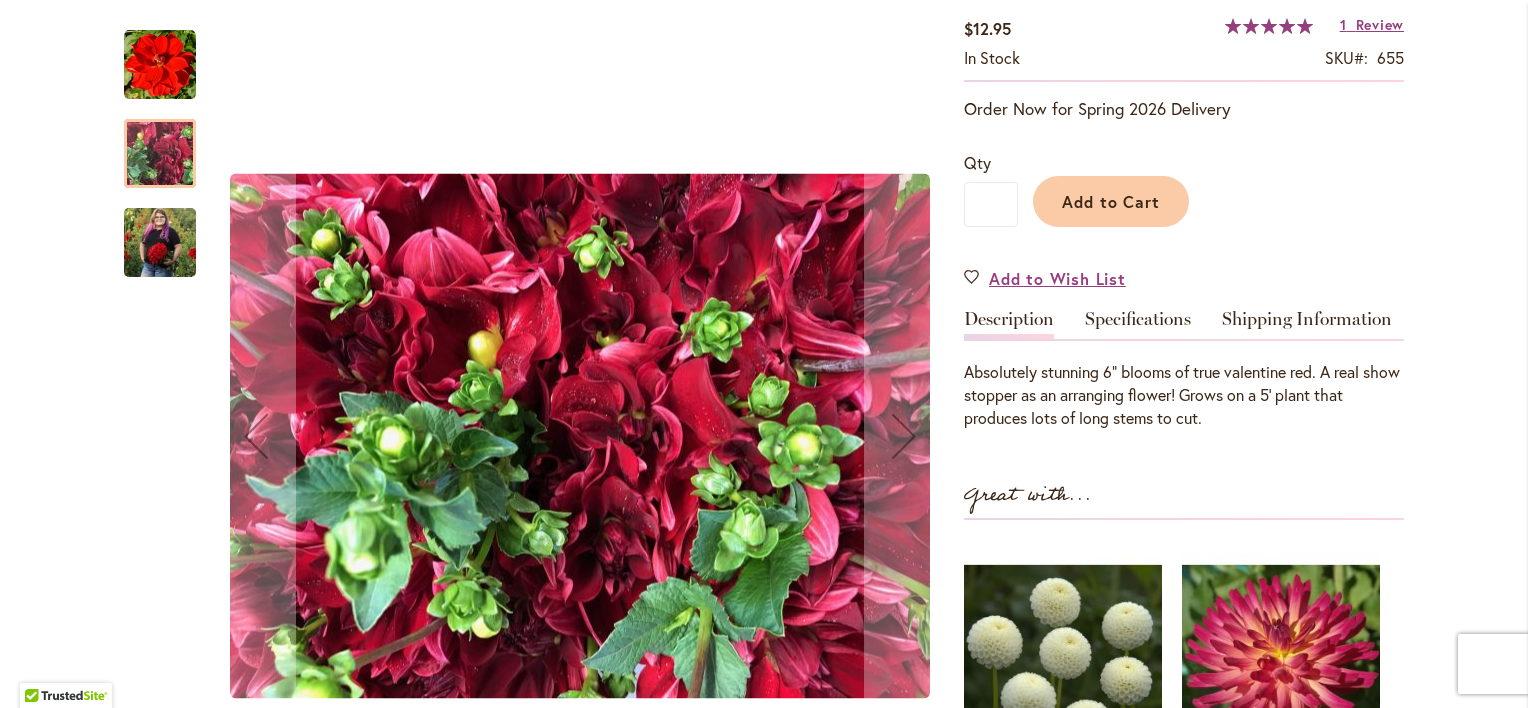 click at bounding box center (160, 242) 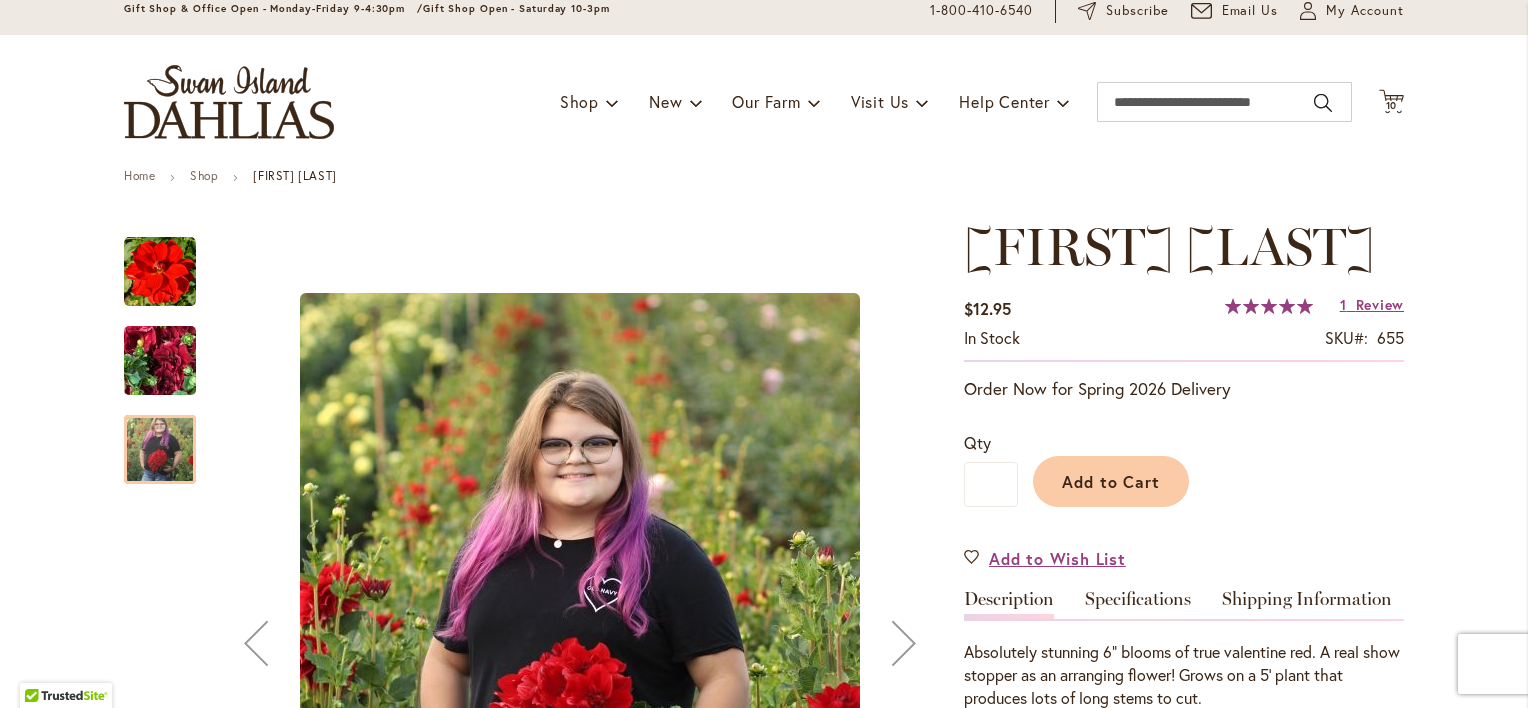 scroll, scrollTop: 56, scrollLeft: 0, axis: vertical 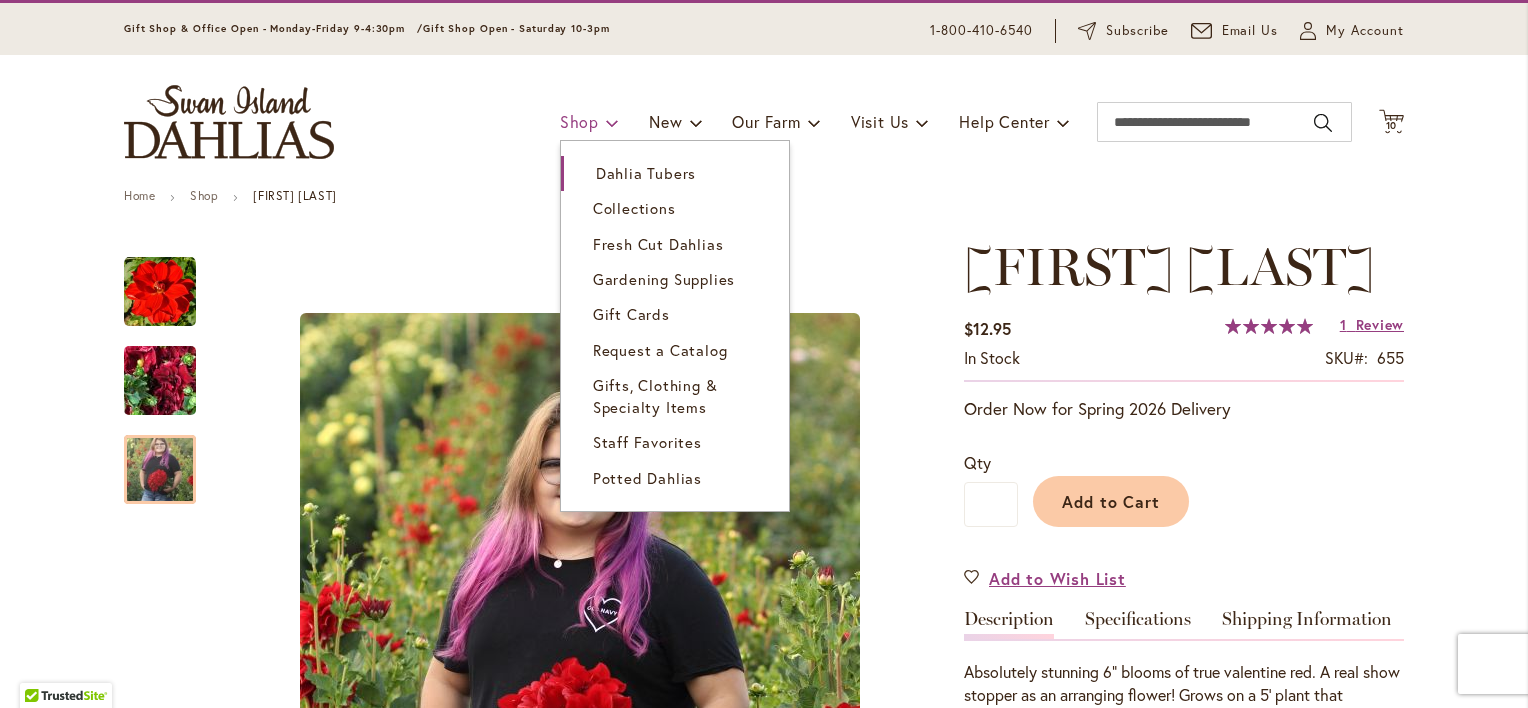 click on "Shop" at bounding box center [579, 121] 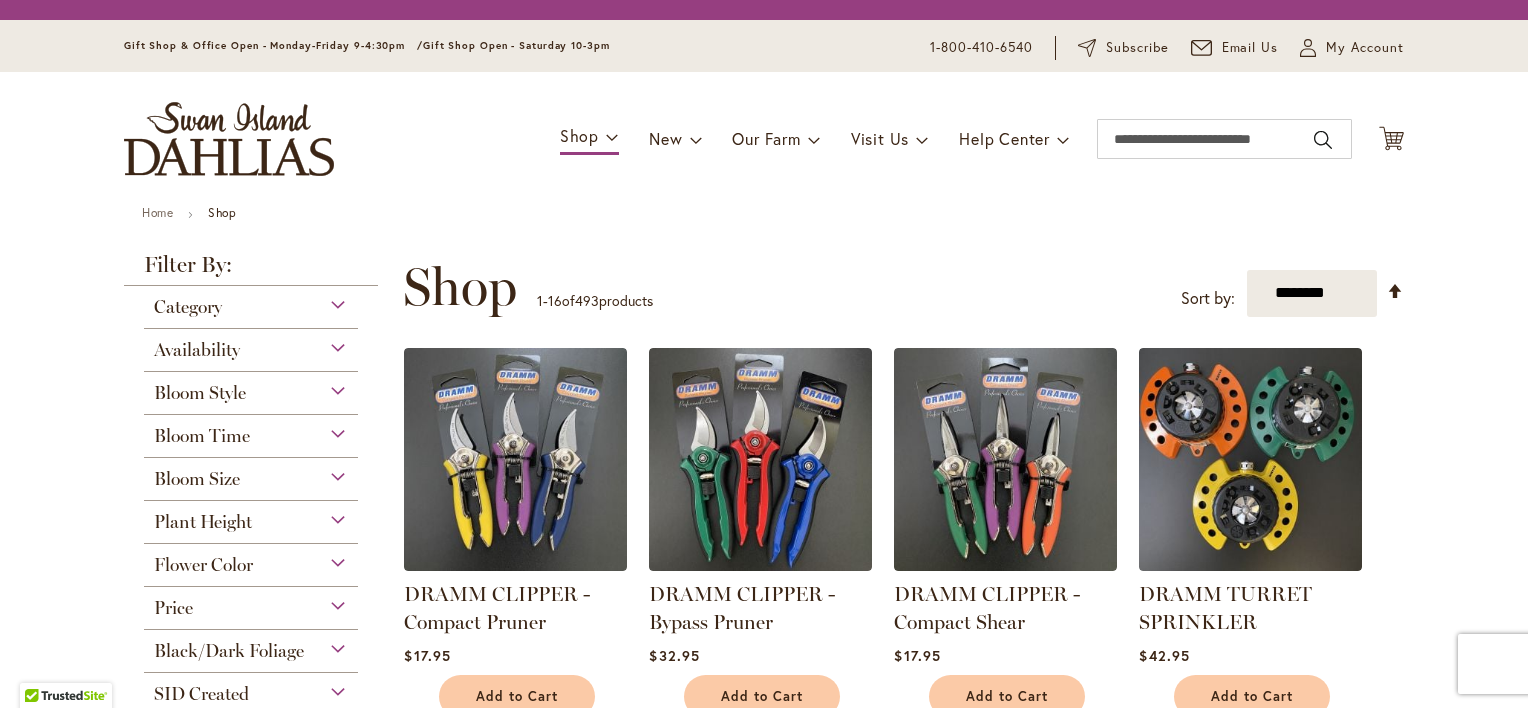 scroll, scrollTop: 0, scrollLeft: 0, axis: both 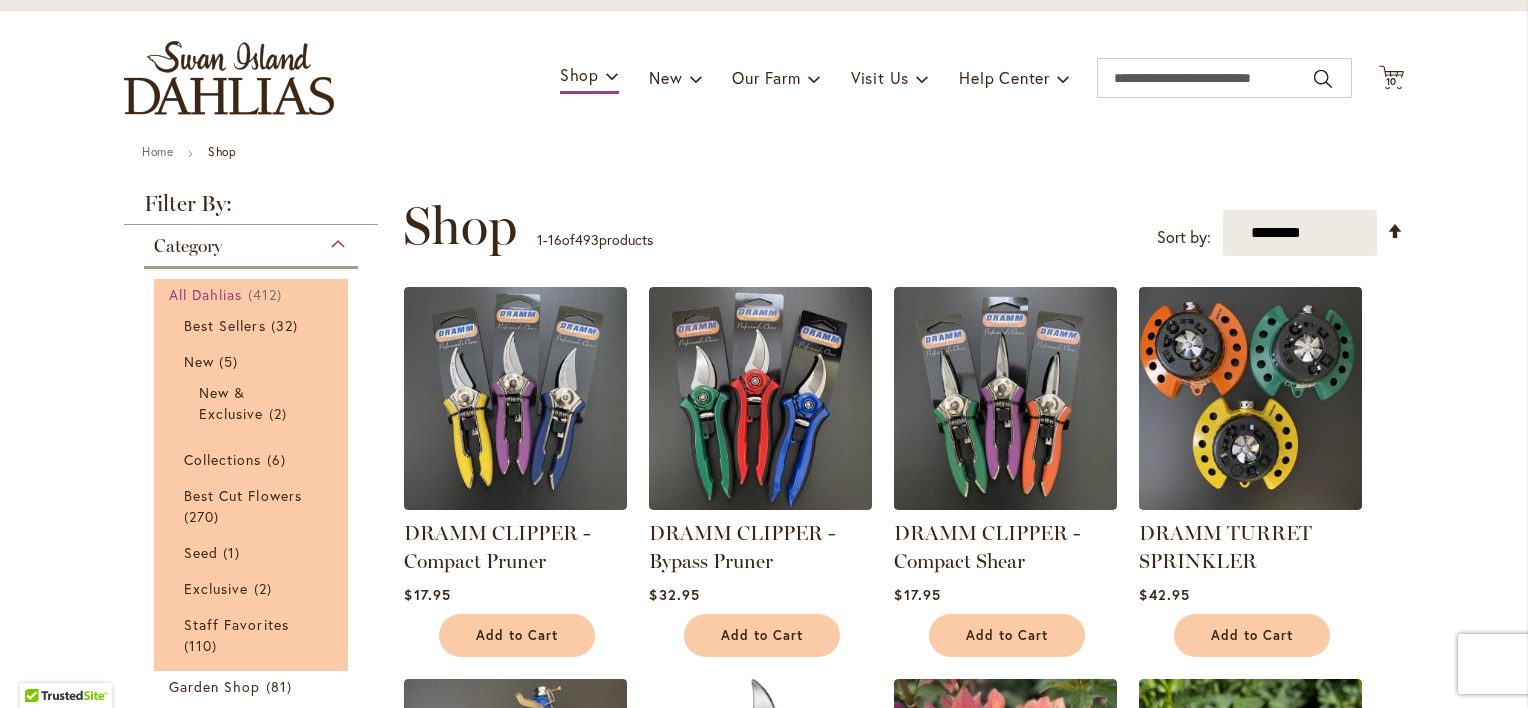click on "All Dahlias" at bounding box center (206, 294) 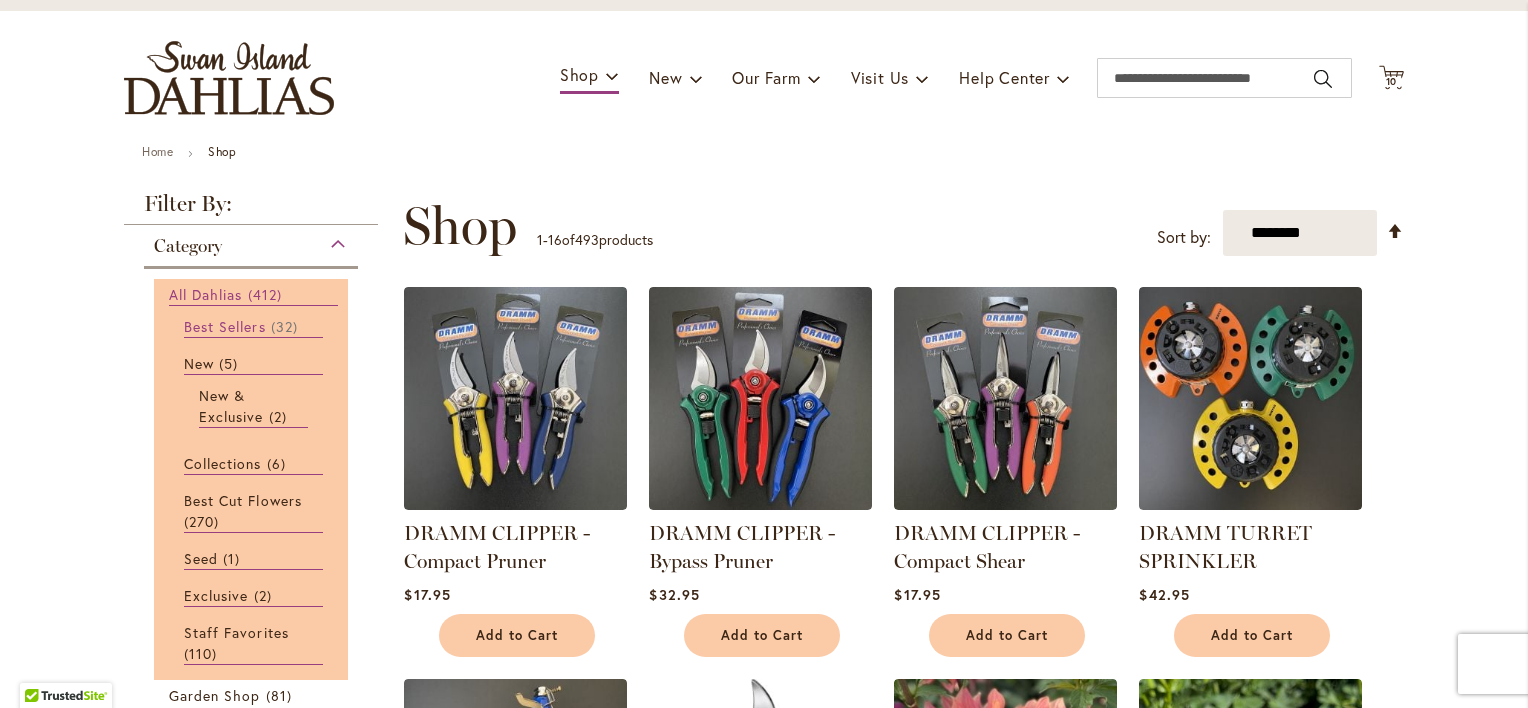 scroll, scrollTop: 151, scrollLeft: 0, axis: vertical 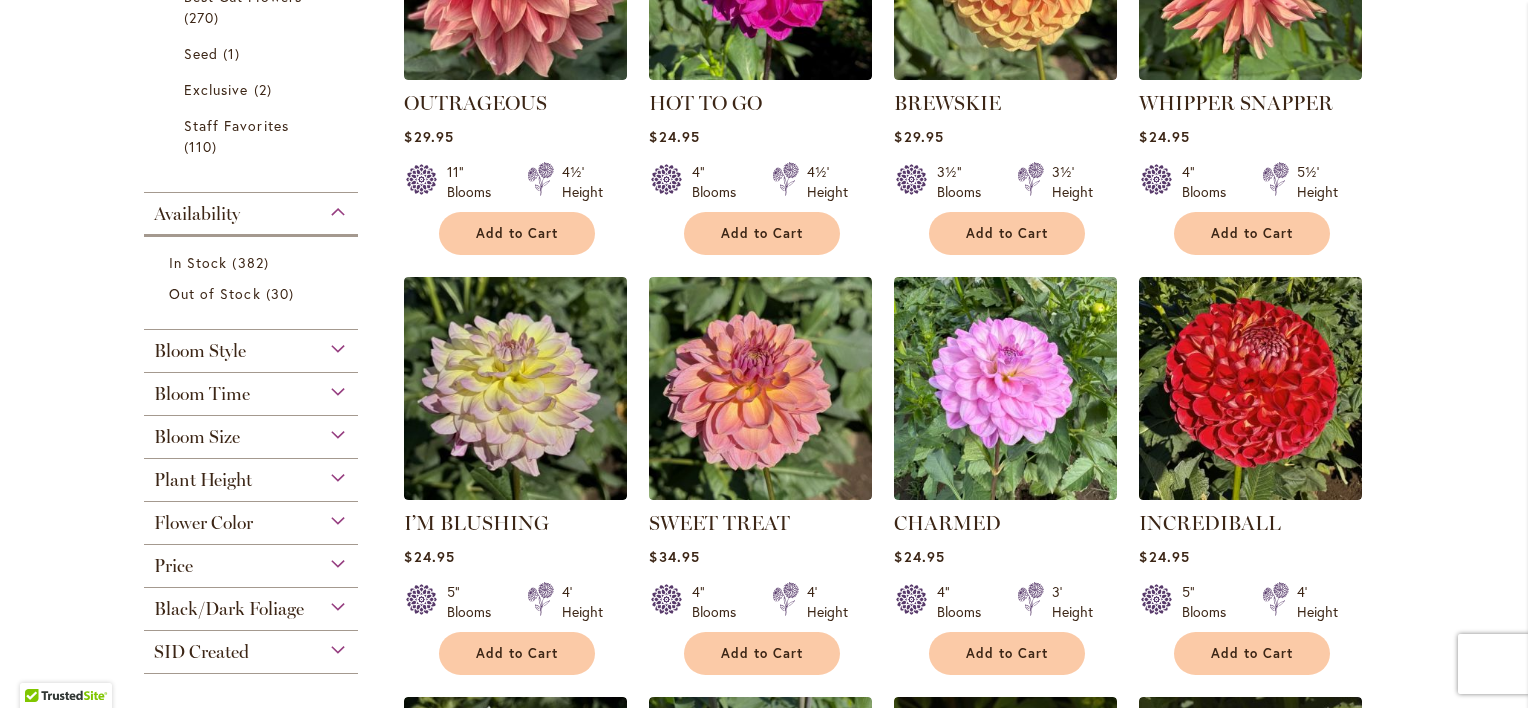 click on "Black/Dark Foliage" at bounding box center [229, 609] 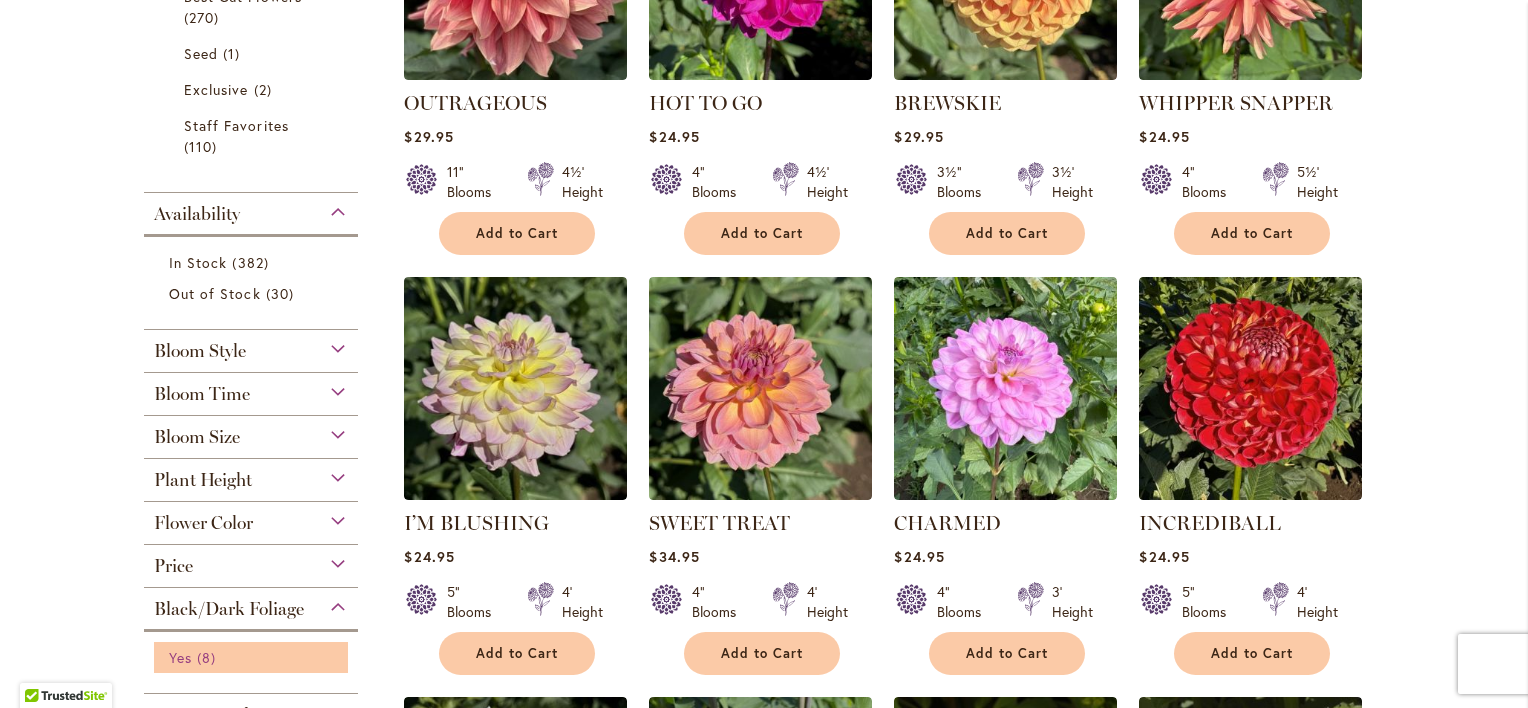 click on "Yes" at bounding box center [180, 657] 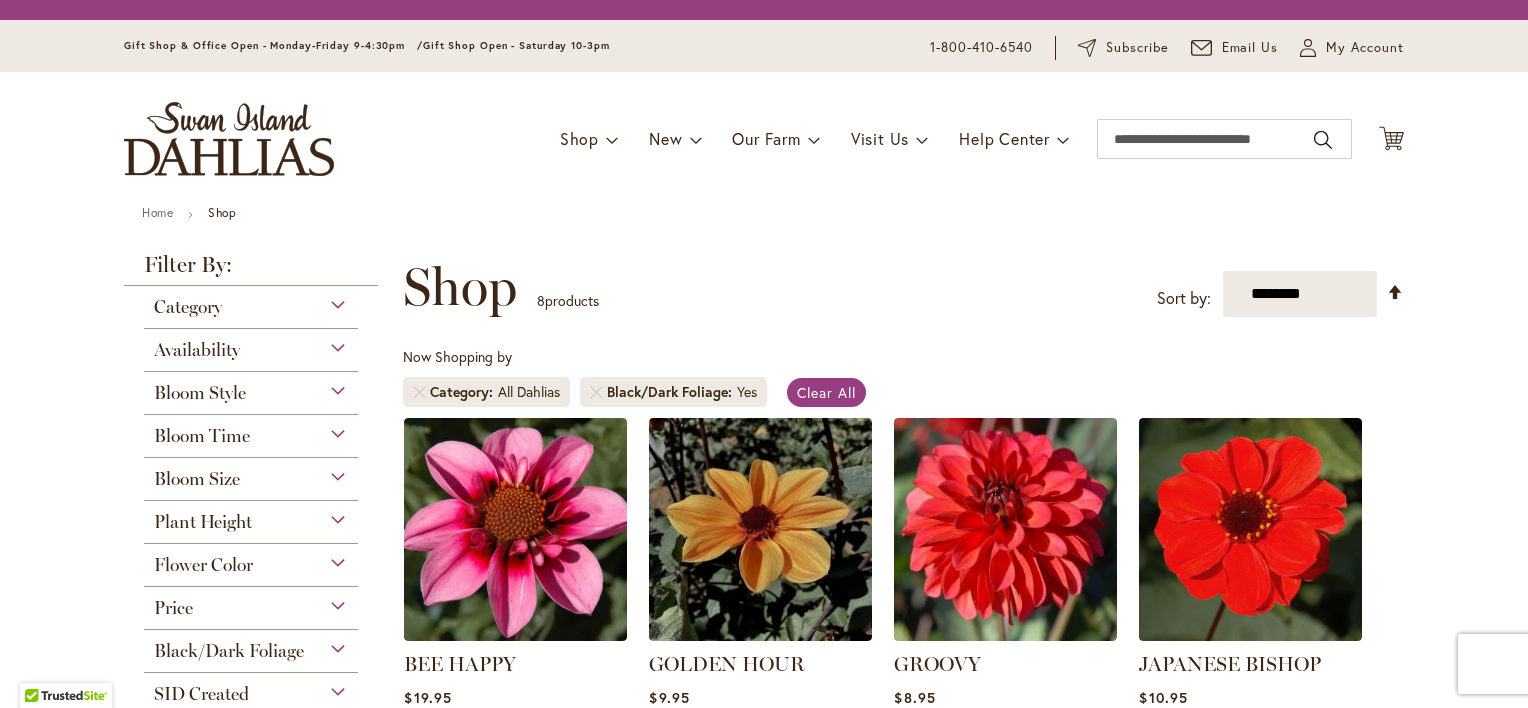 scroll, scrollTop: 0, scrollLeft: 0, axis: both 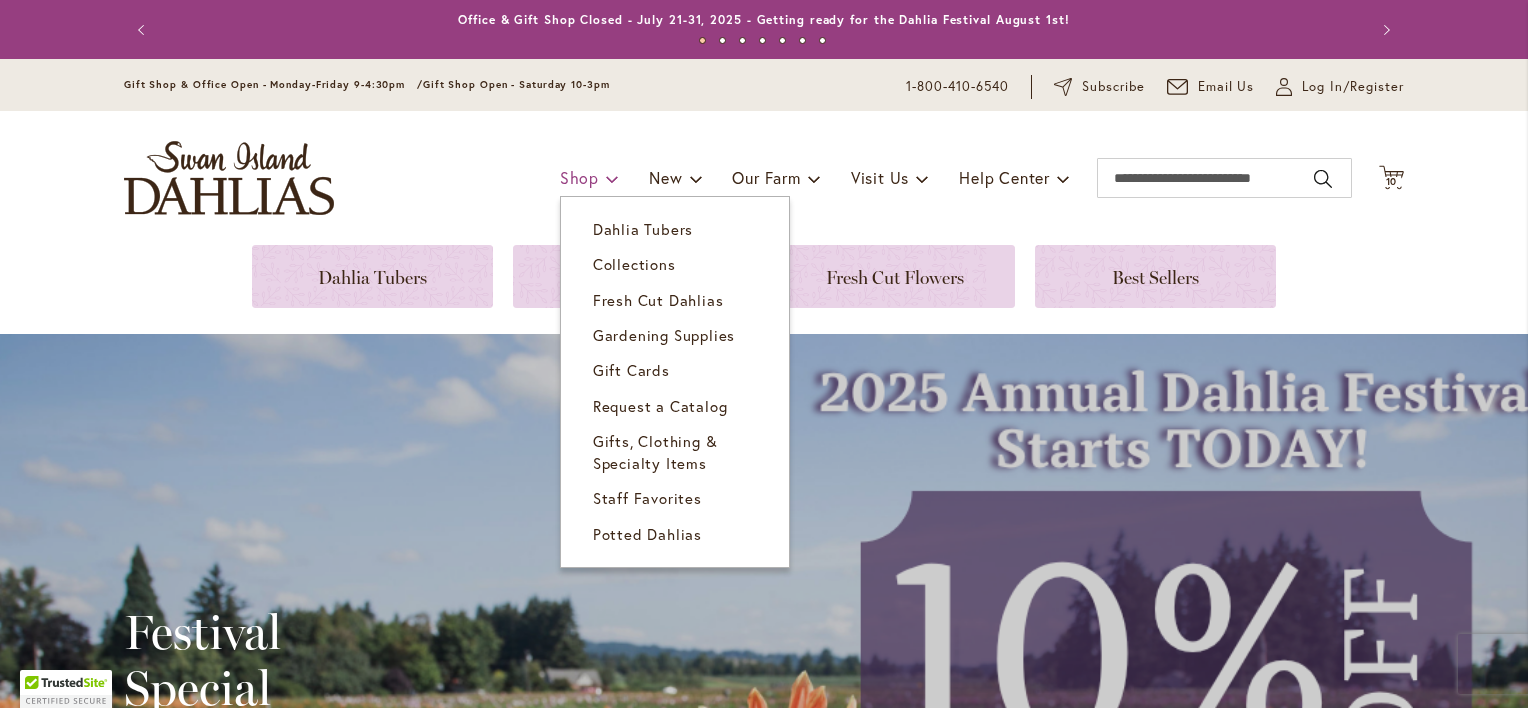 click on "Shop" at bounding box center (579, 177) 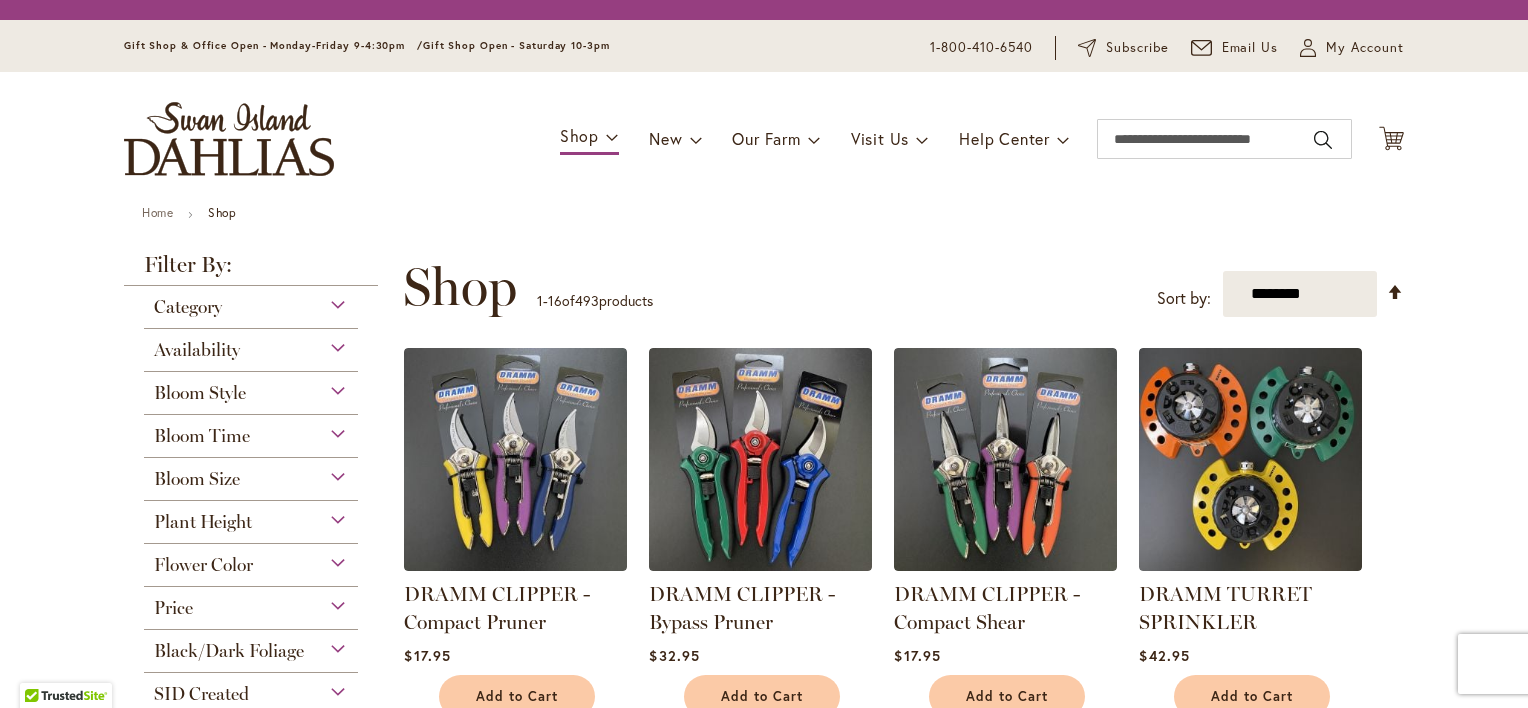 scroll, scrollTop: 0, scrollLeft: 0, axis: both 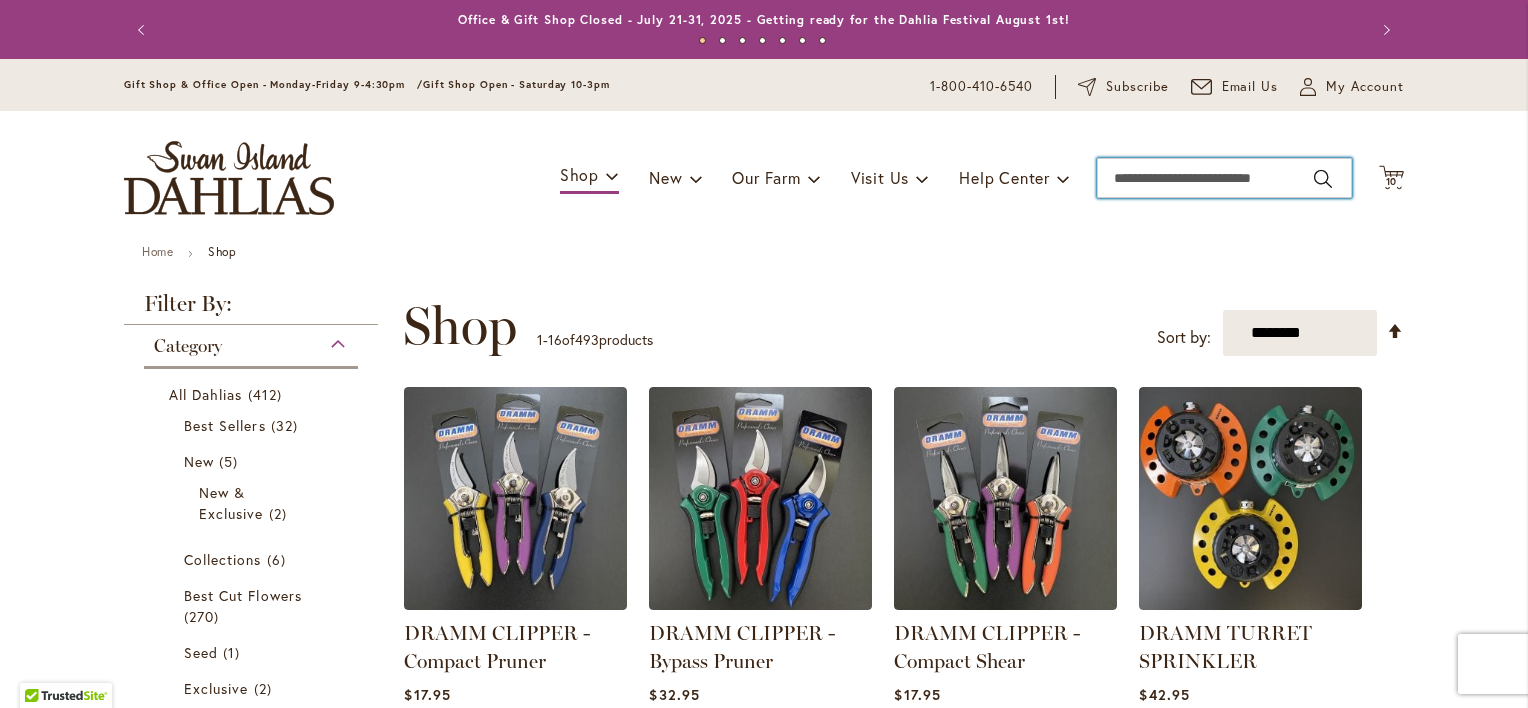 click on "Search" at bounding box center (1224, 178) 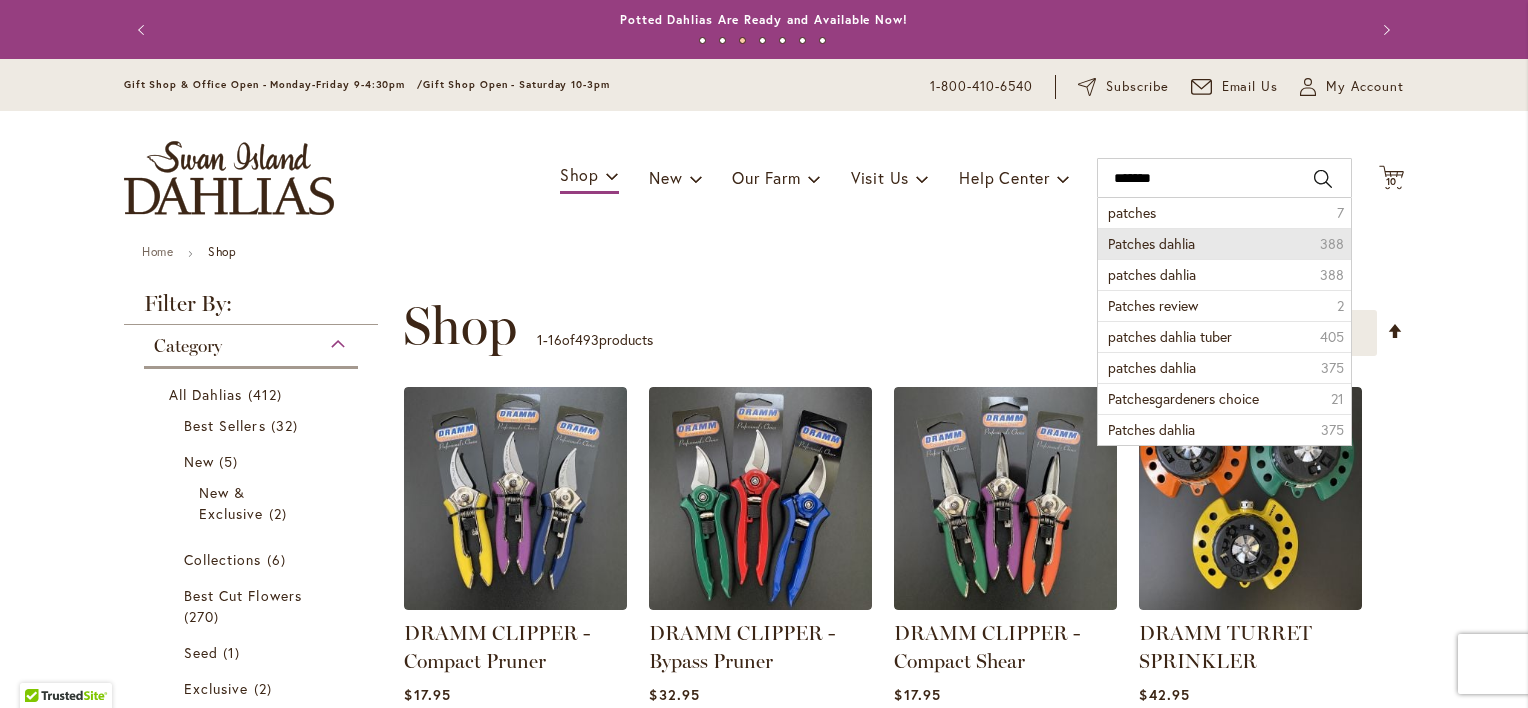 click on "Patches dahlia" at bounding box center [1151, 243] 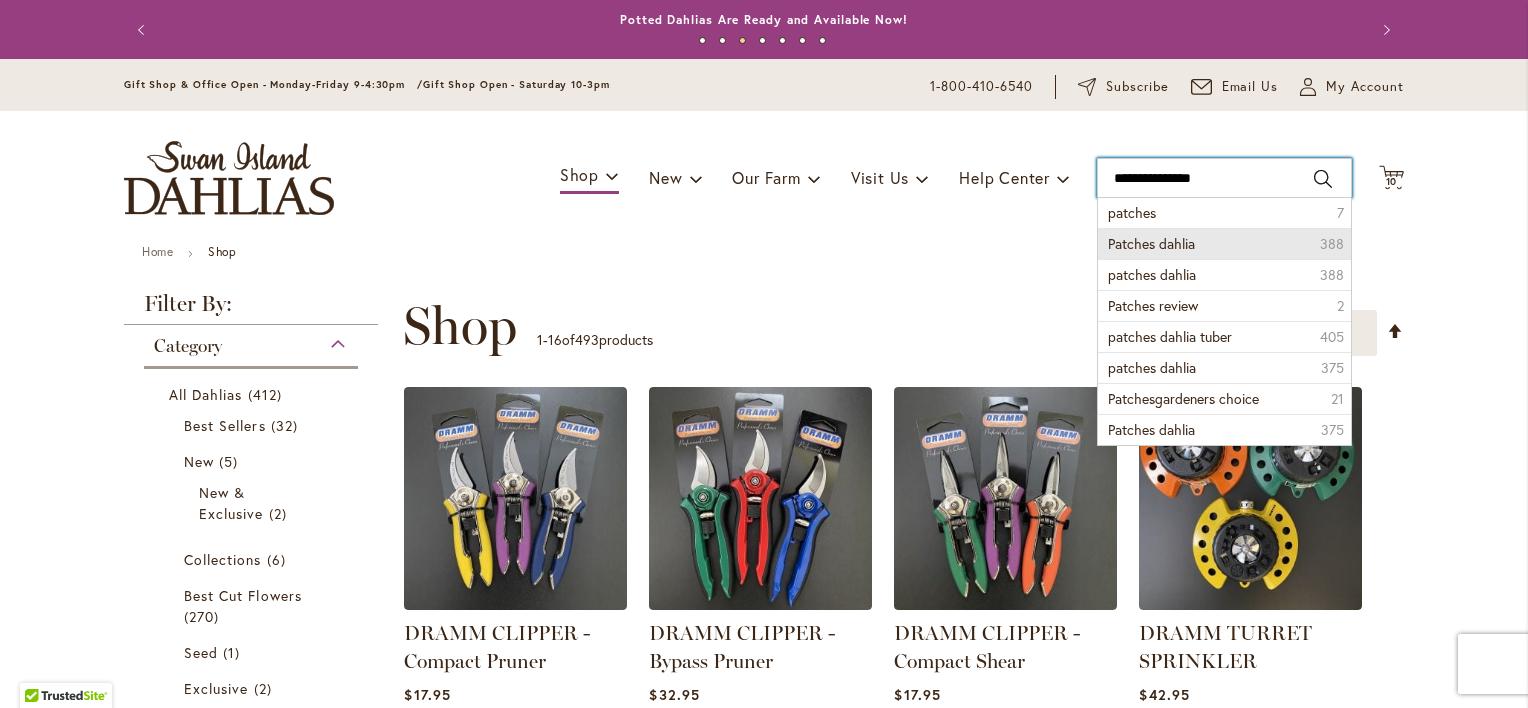 type on "**********" 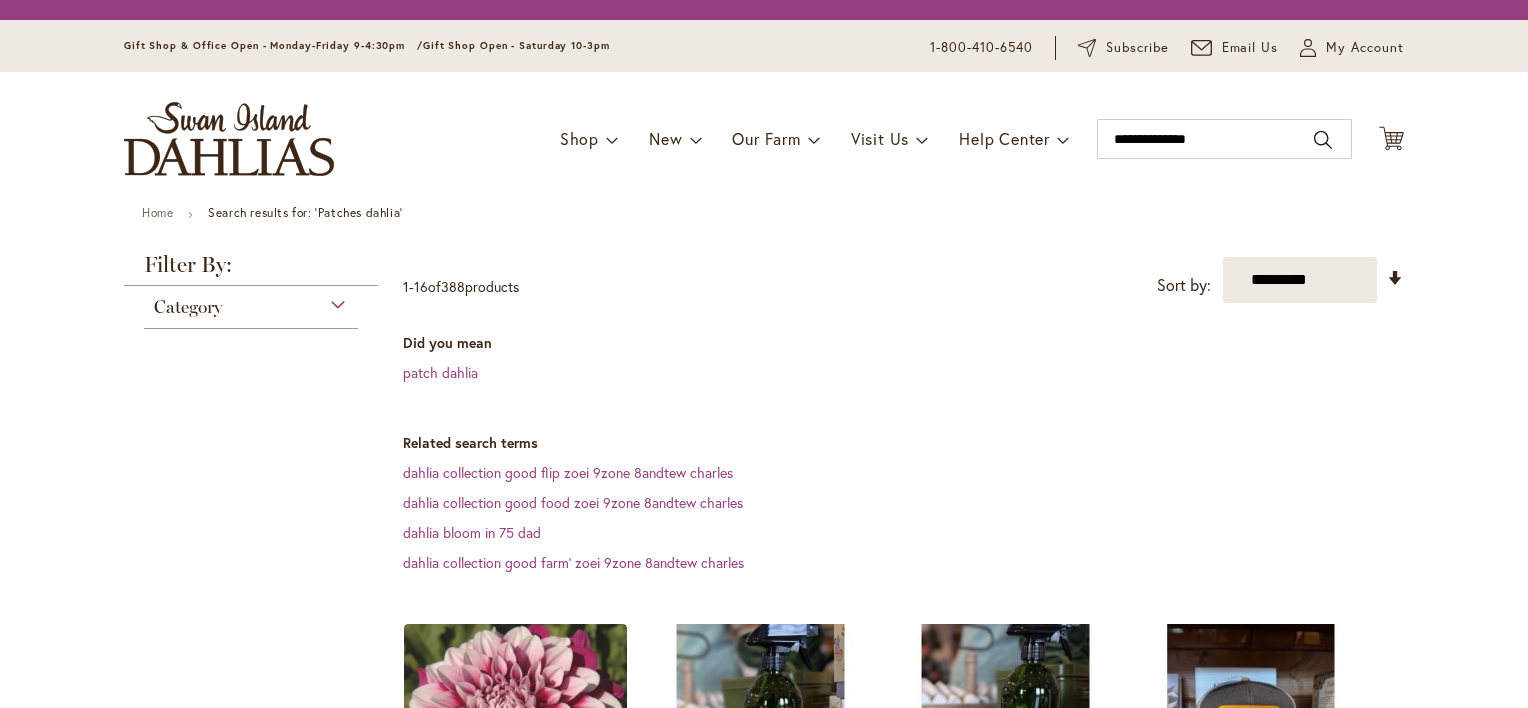 scroll, scrollTop: 0, scrollLeft: 0, axis: both 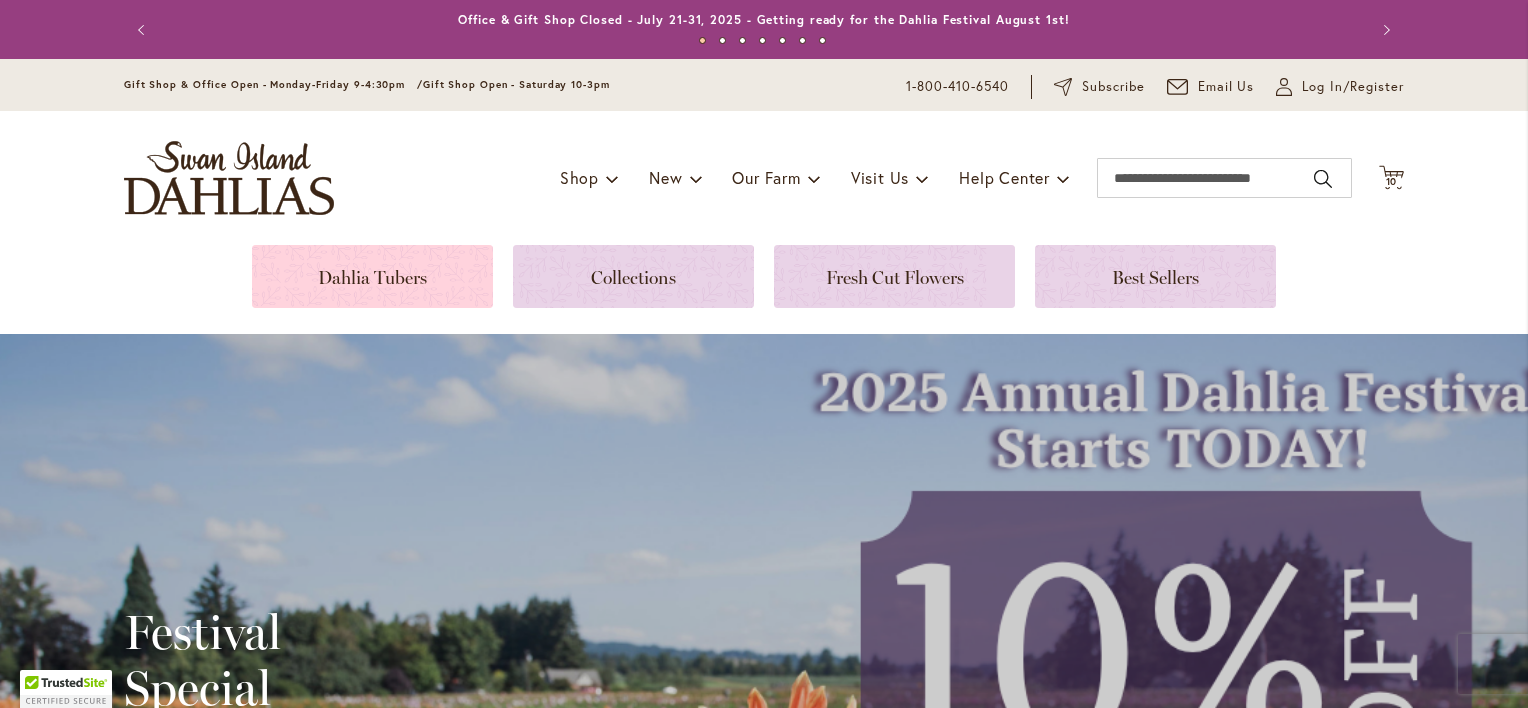 click at bounding box center (372, 276) 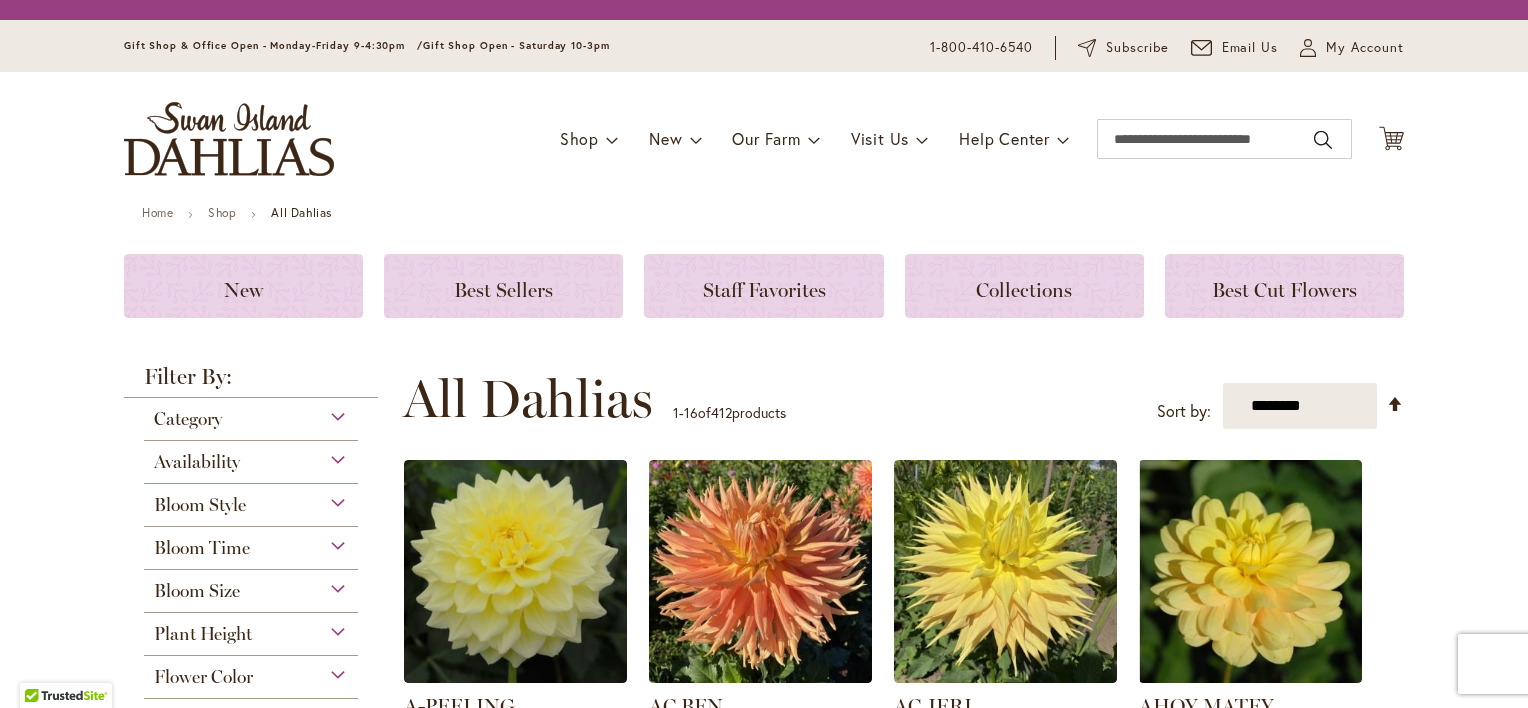 scroll, scrollTop: 0, scrollLeft: 0, axis: both 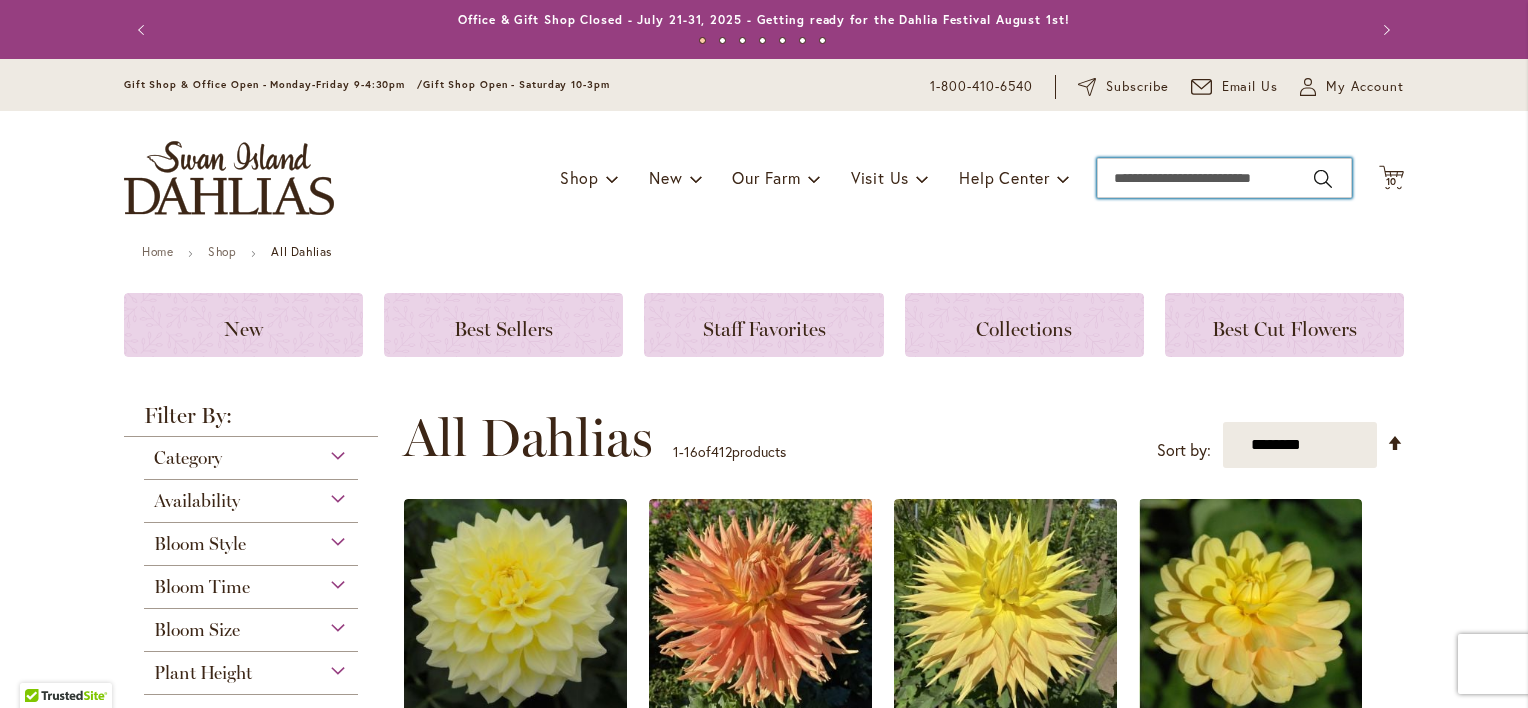 click on "Search" at bounding box center (1224, 178) 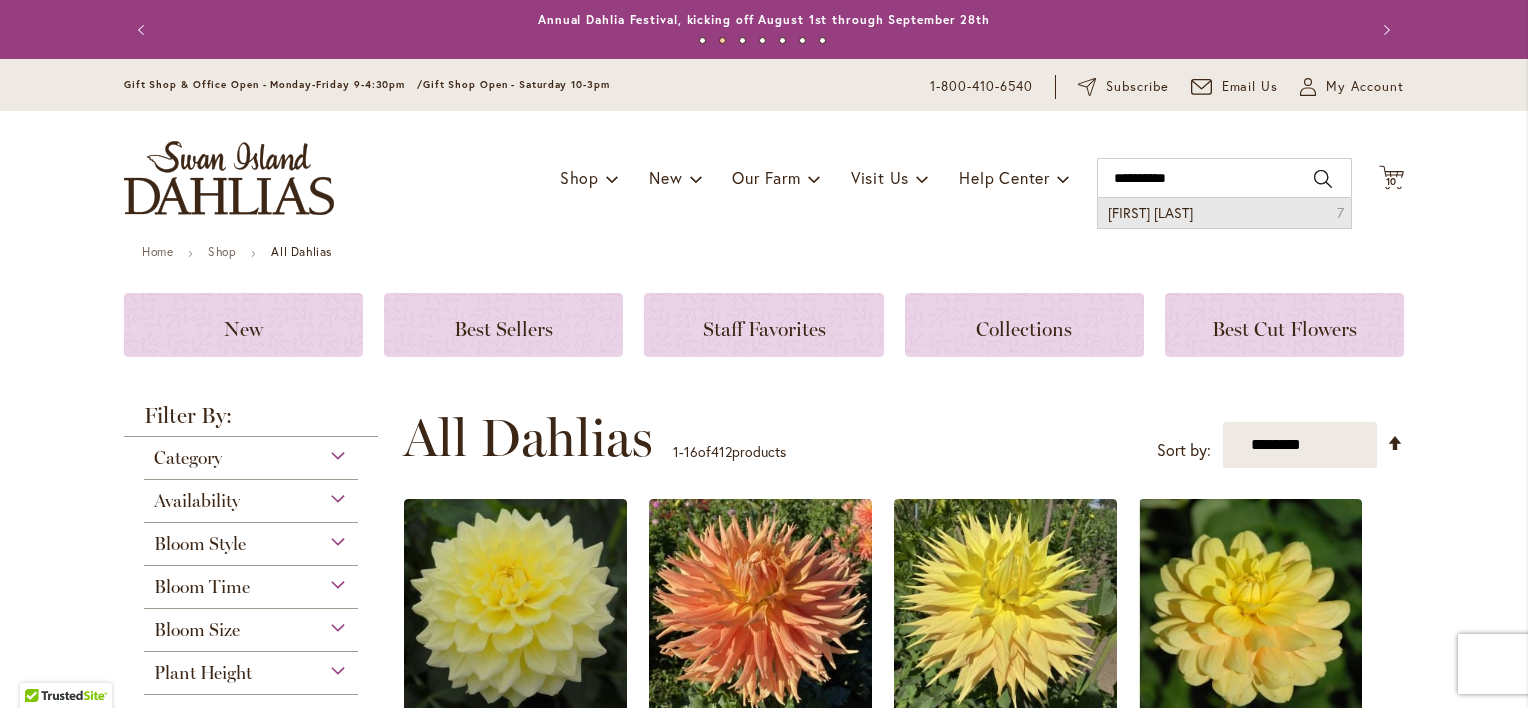 click on "Mingus Heather" at bounding box center [1150, 212] 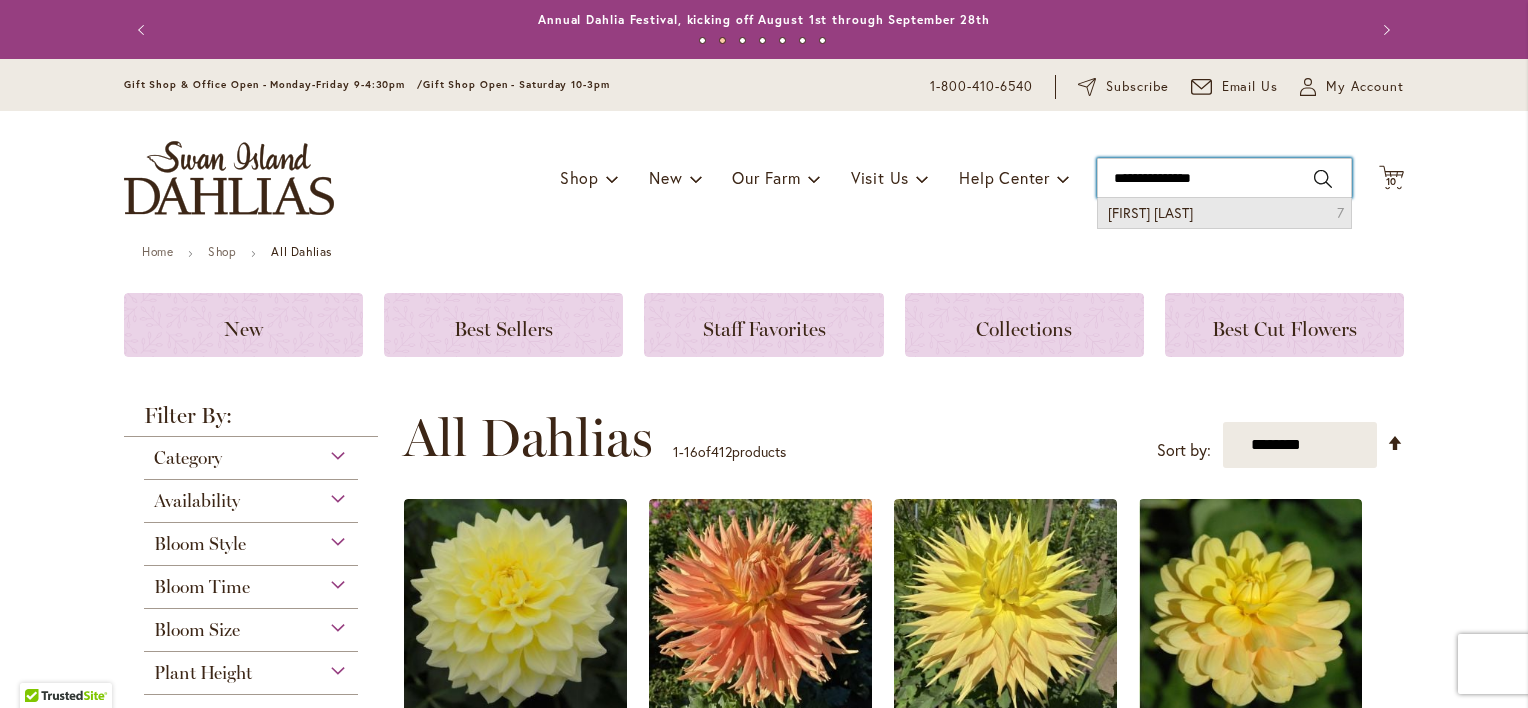 type on "**********" 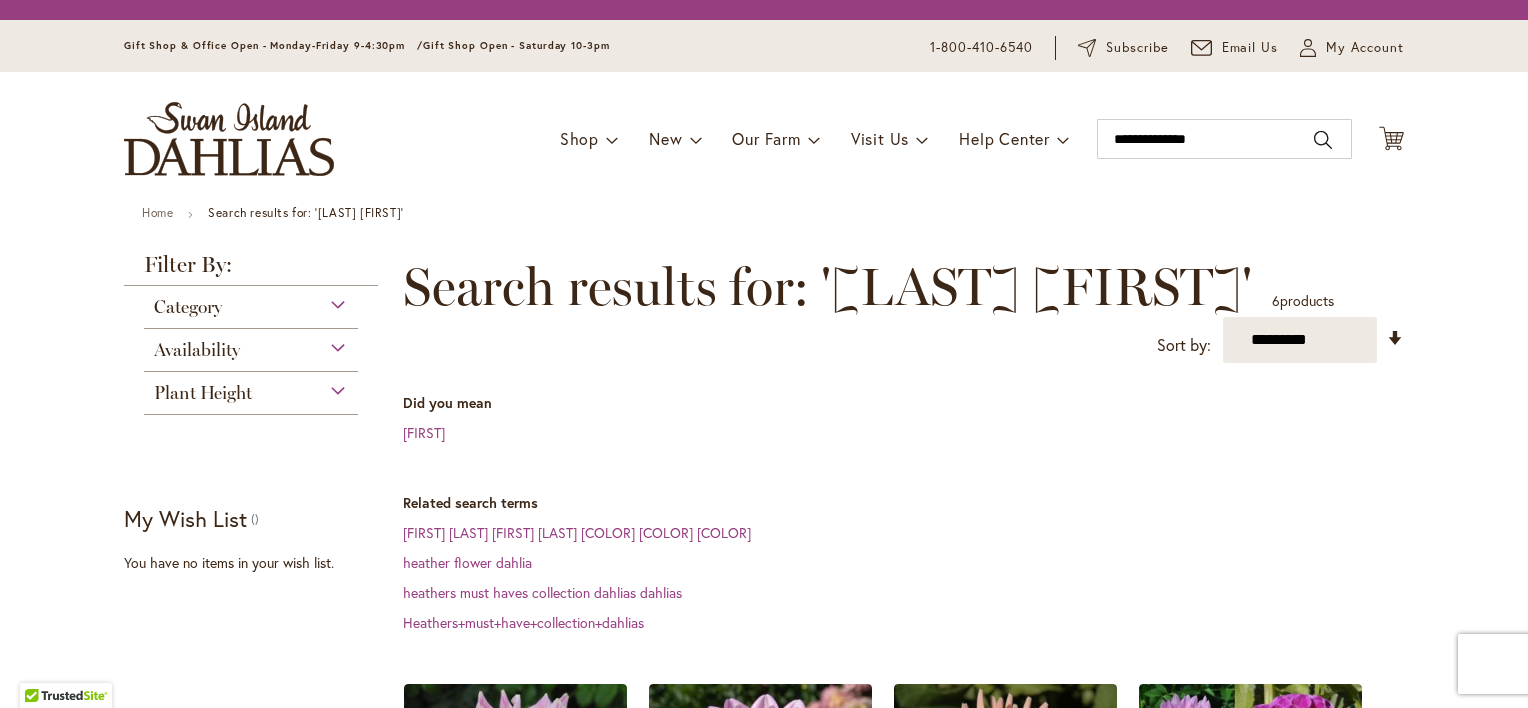 scroll, scrollTop: 0, scrollLeft: 0, axis: both 